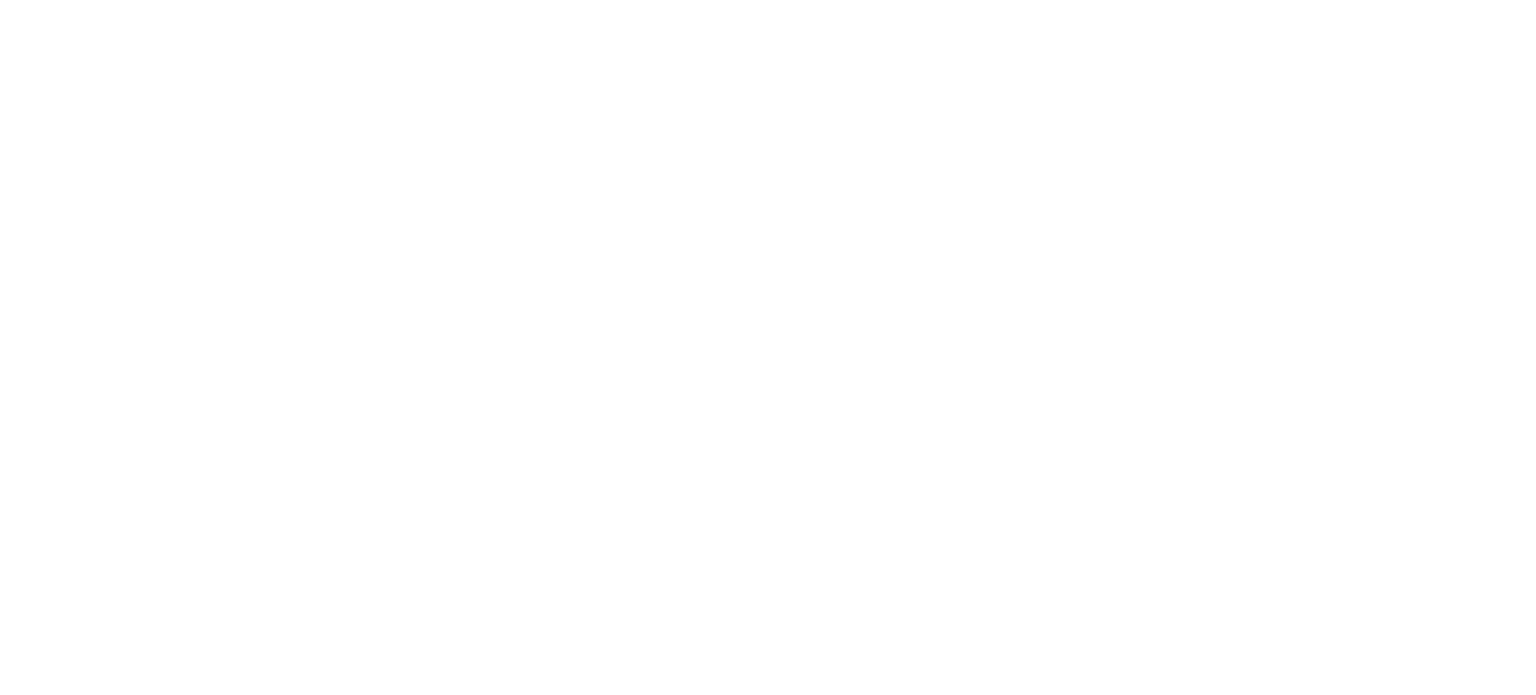 scroll, scrollTop: 0, scrollLeft: 0, axis: both 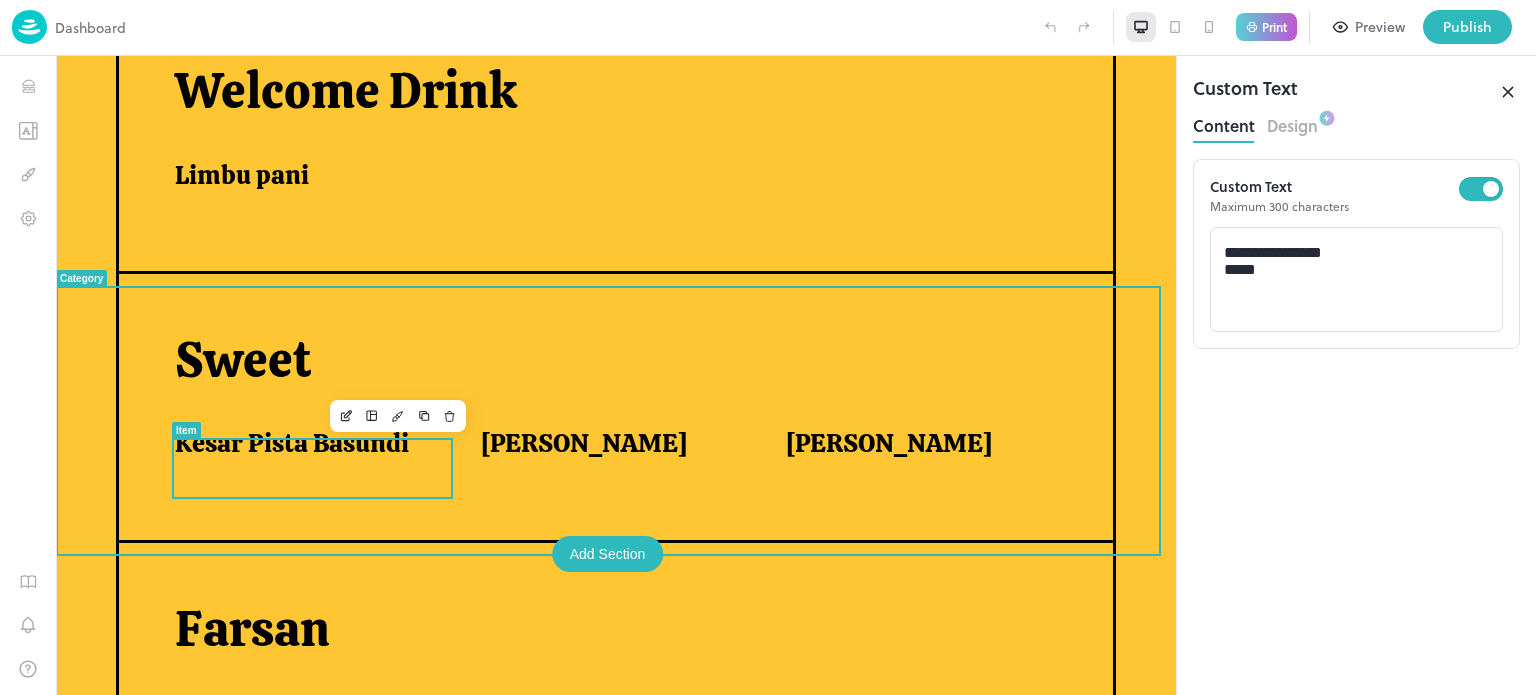 click on "Kesar Pista Basundi" at bounding box center (303, 443) 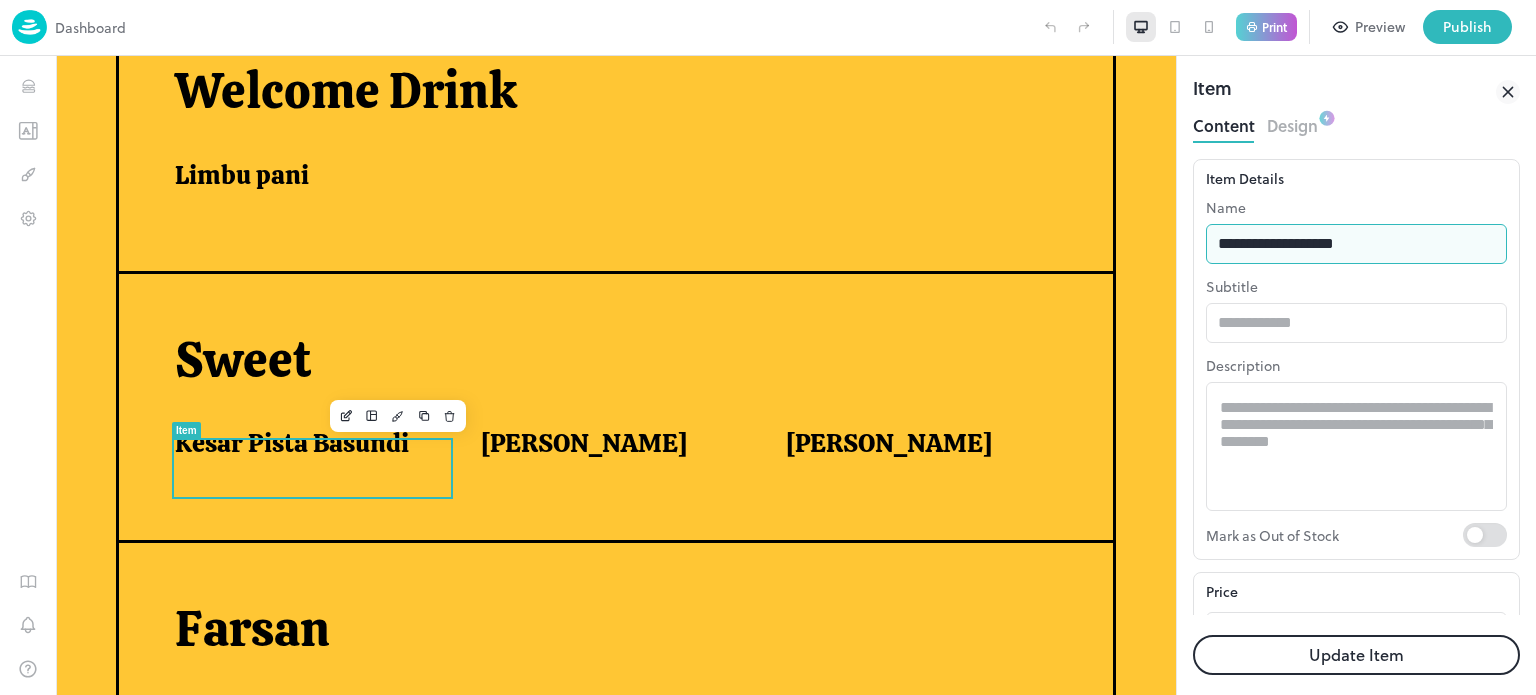 click on "**********" at bounding box center (1356, 244) 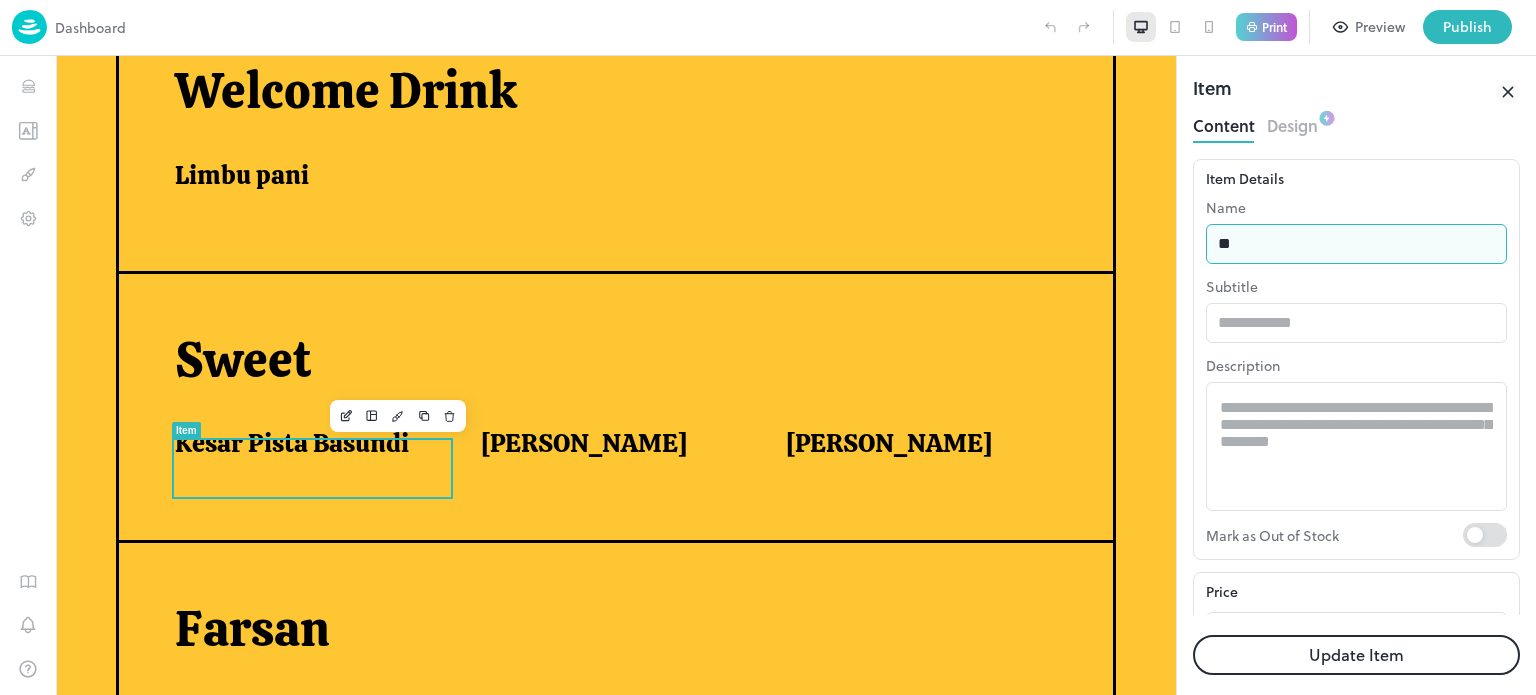 type on "*" 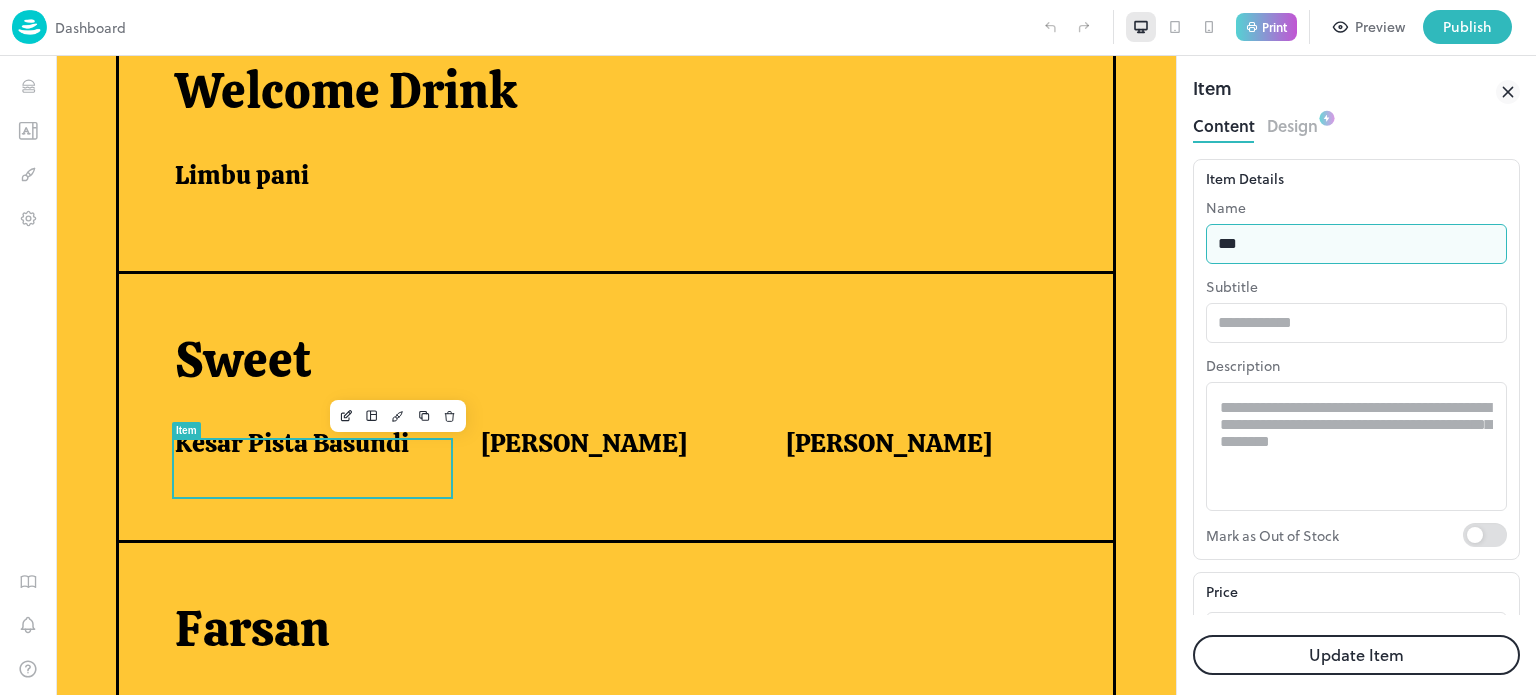 type on "**********" 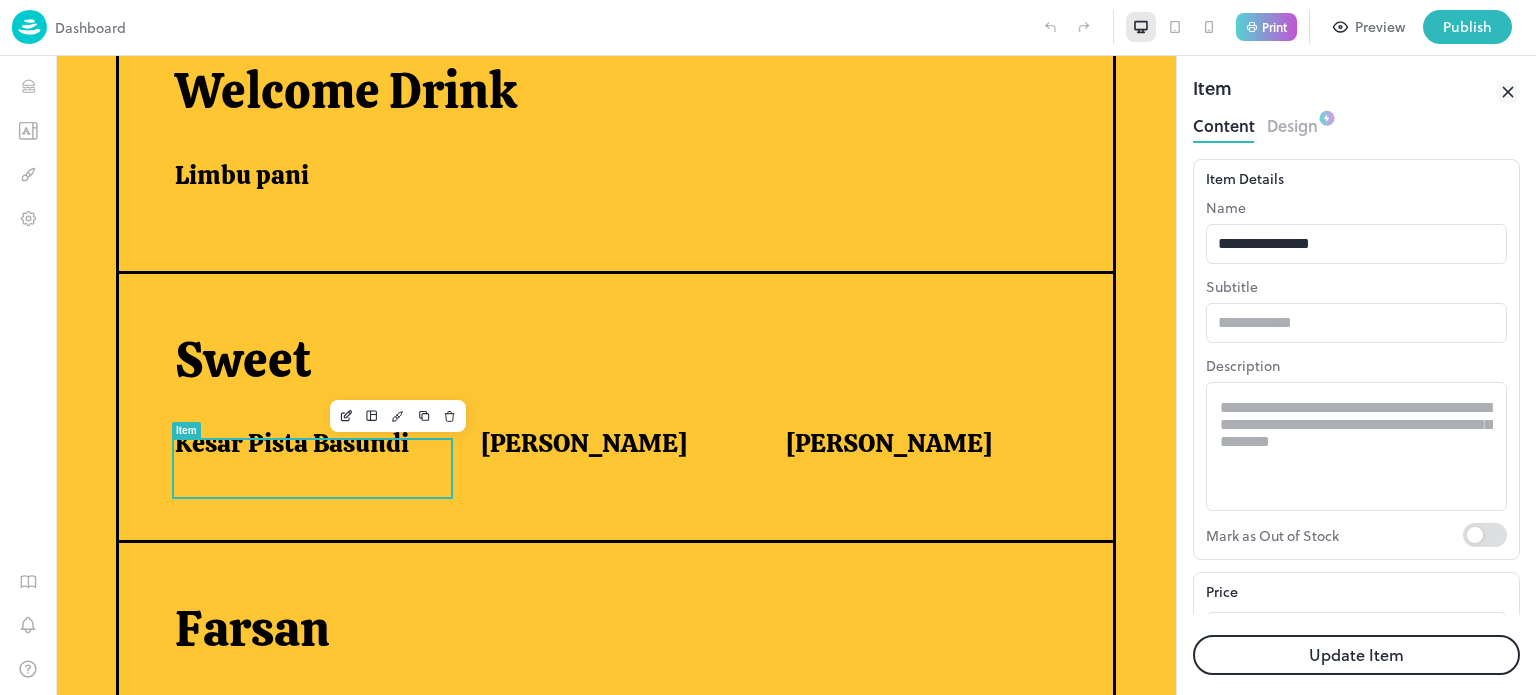 click on "Update Item" at bounding box center (1356, 655) 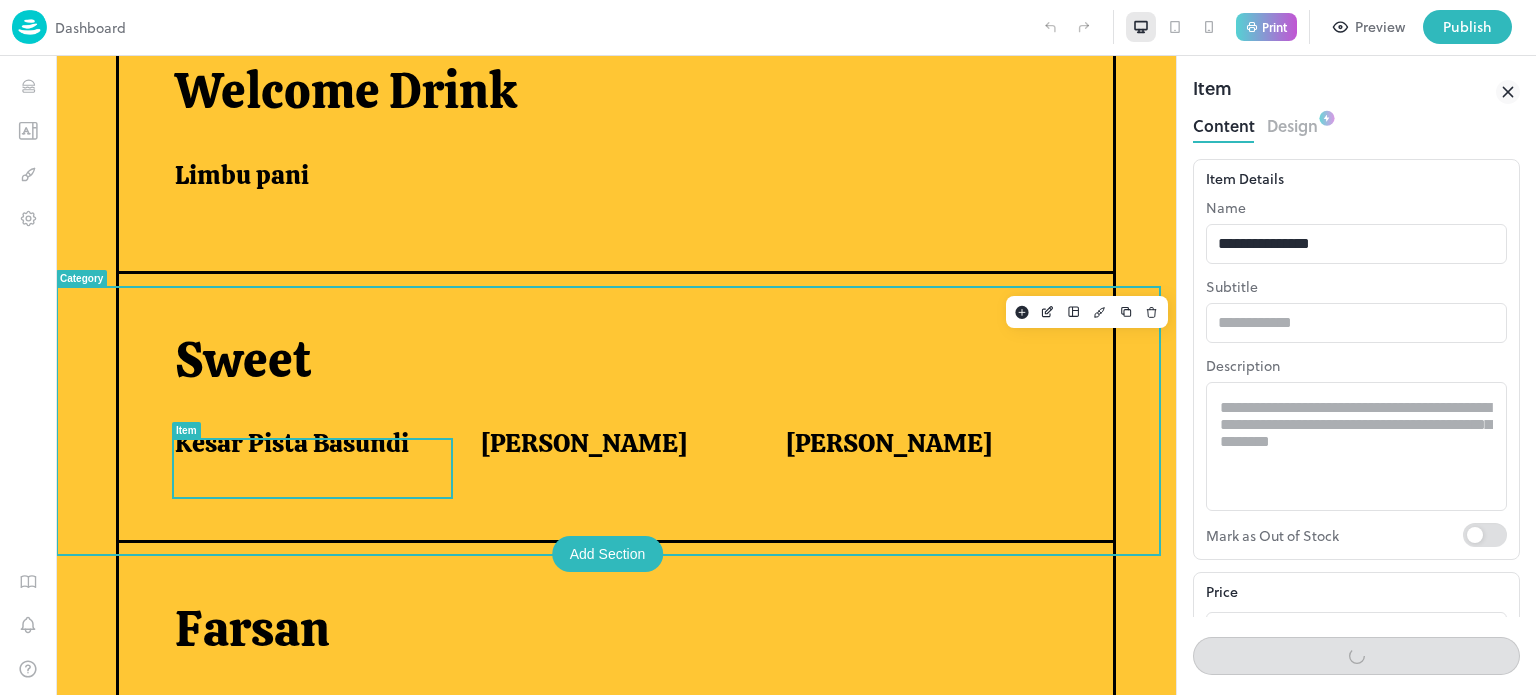 scroll, scrollTop: 564, scrollLeft: 0, axis: vertical 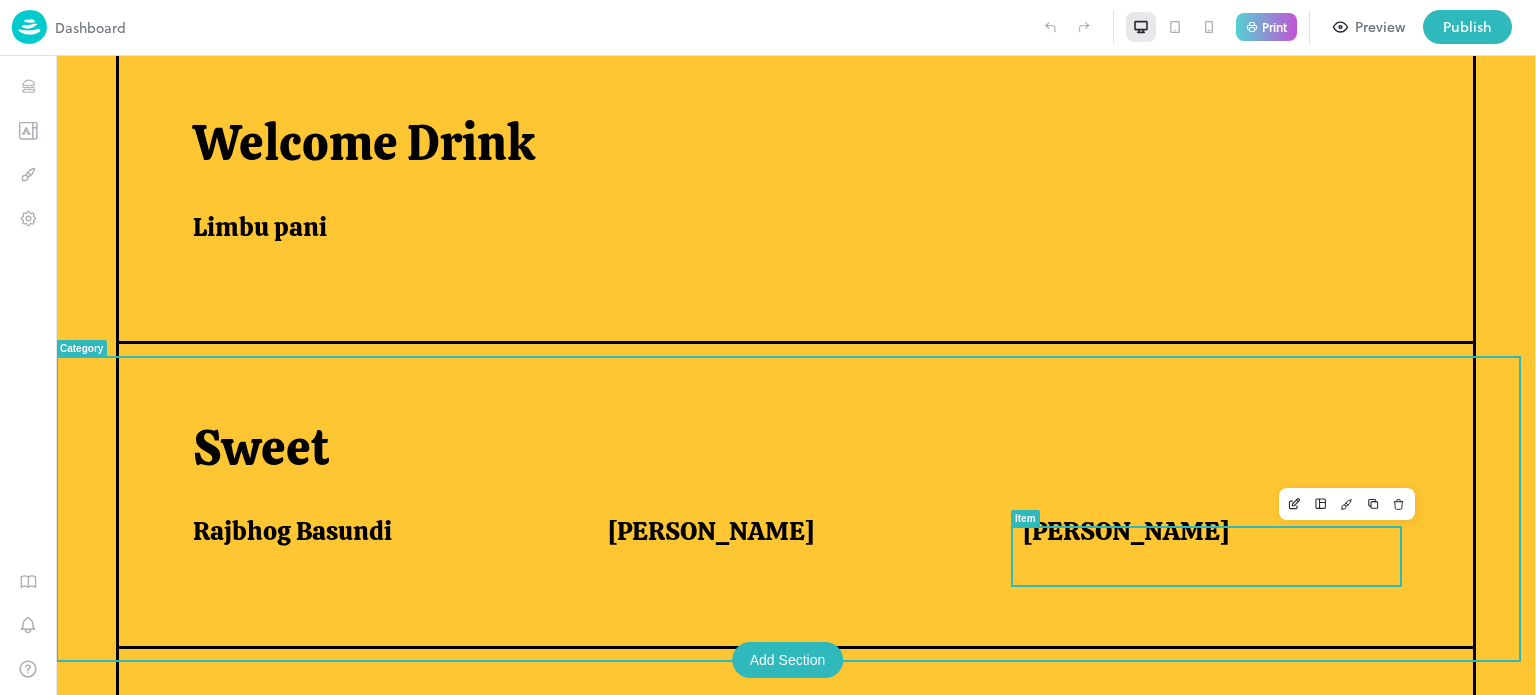 click on "[PERSON_NAME]" at bounding box center [1126, 531] 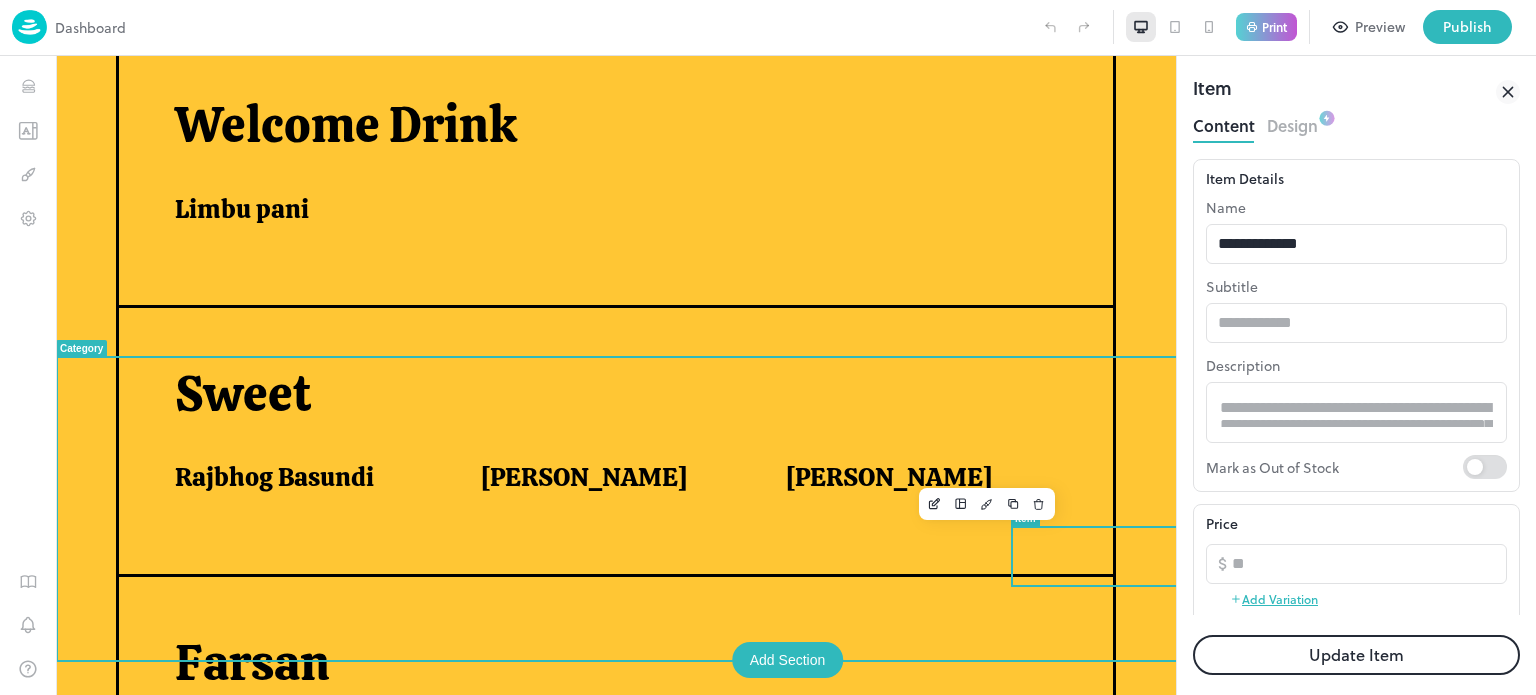 scroll, scrollTop: 582, scrollLeft: 0, axis: vertical 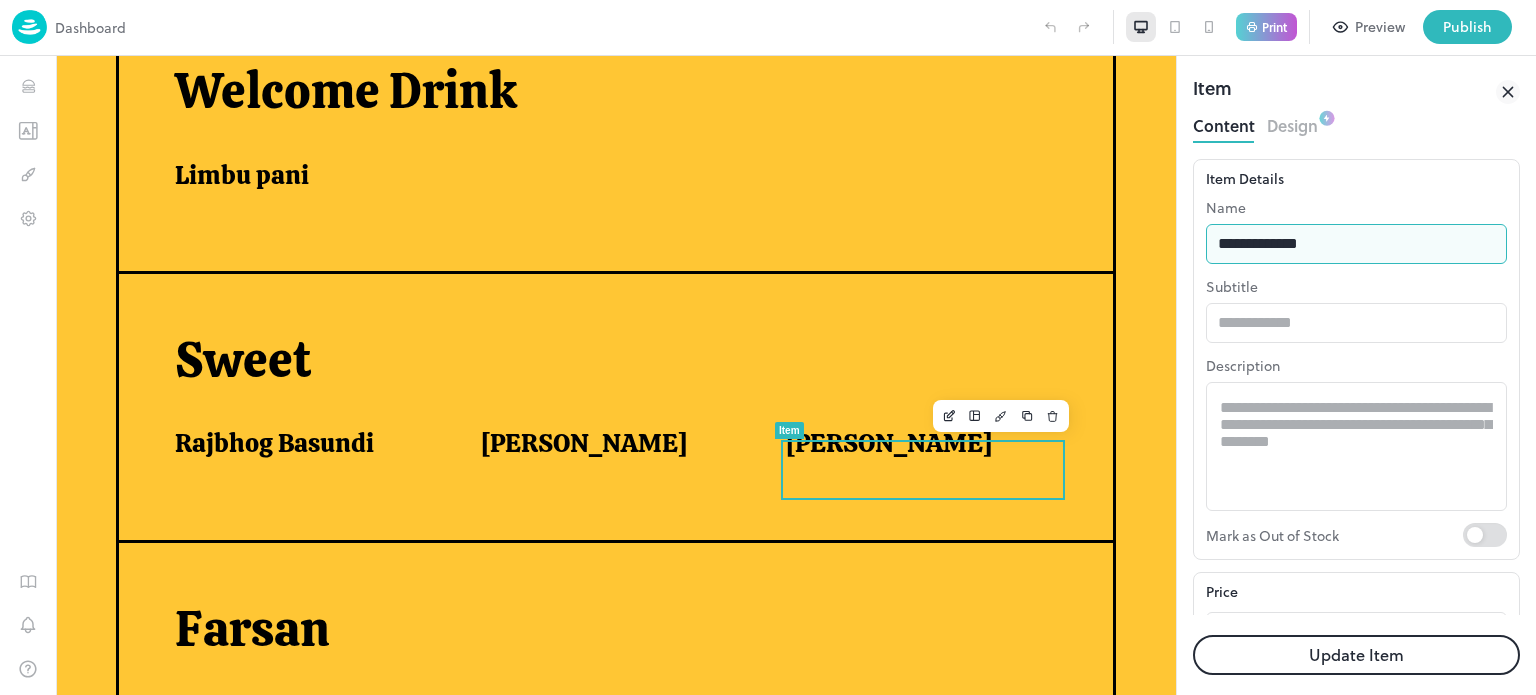 click on "**********" at bounding box center [1356, 244] 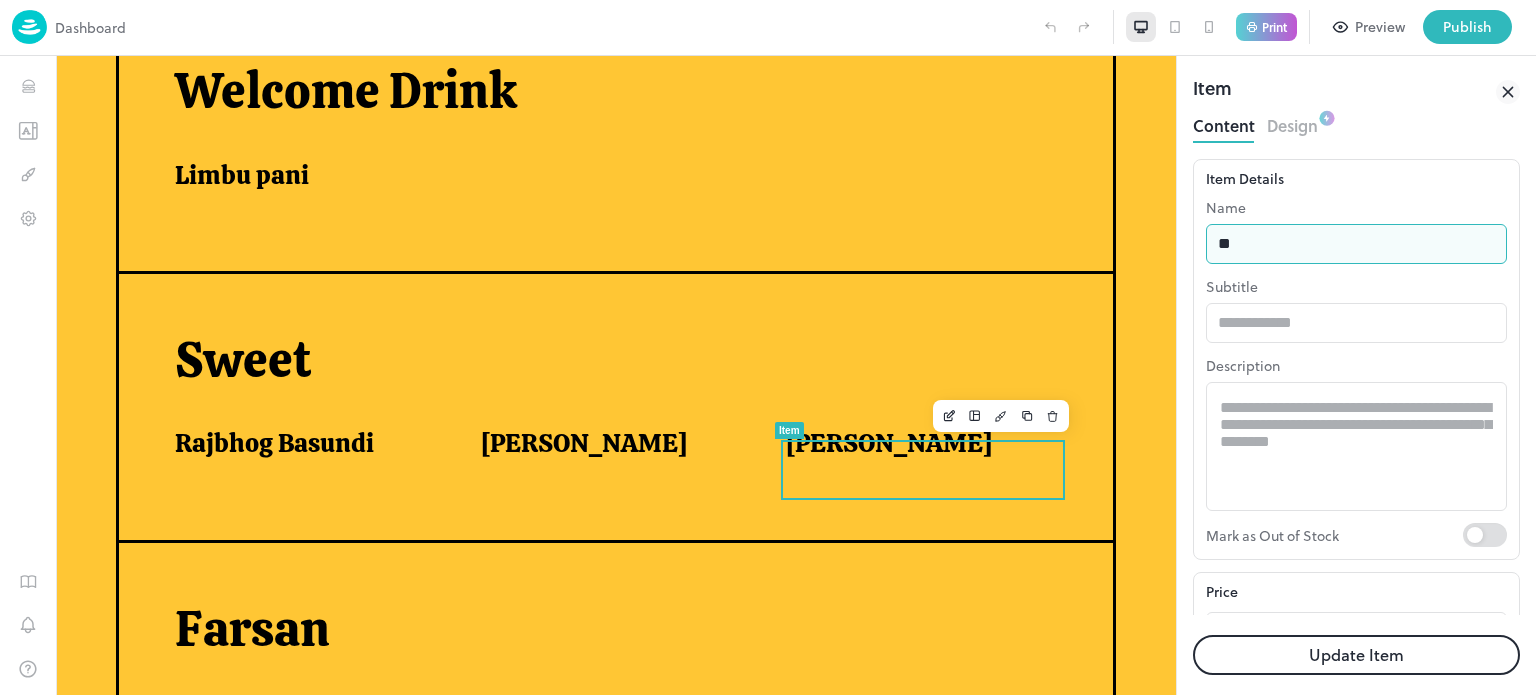 type on "*" 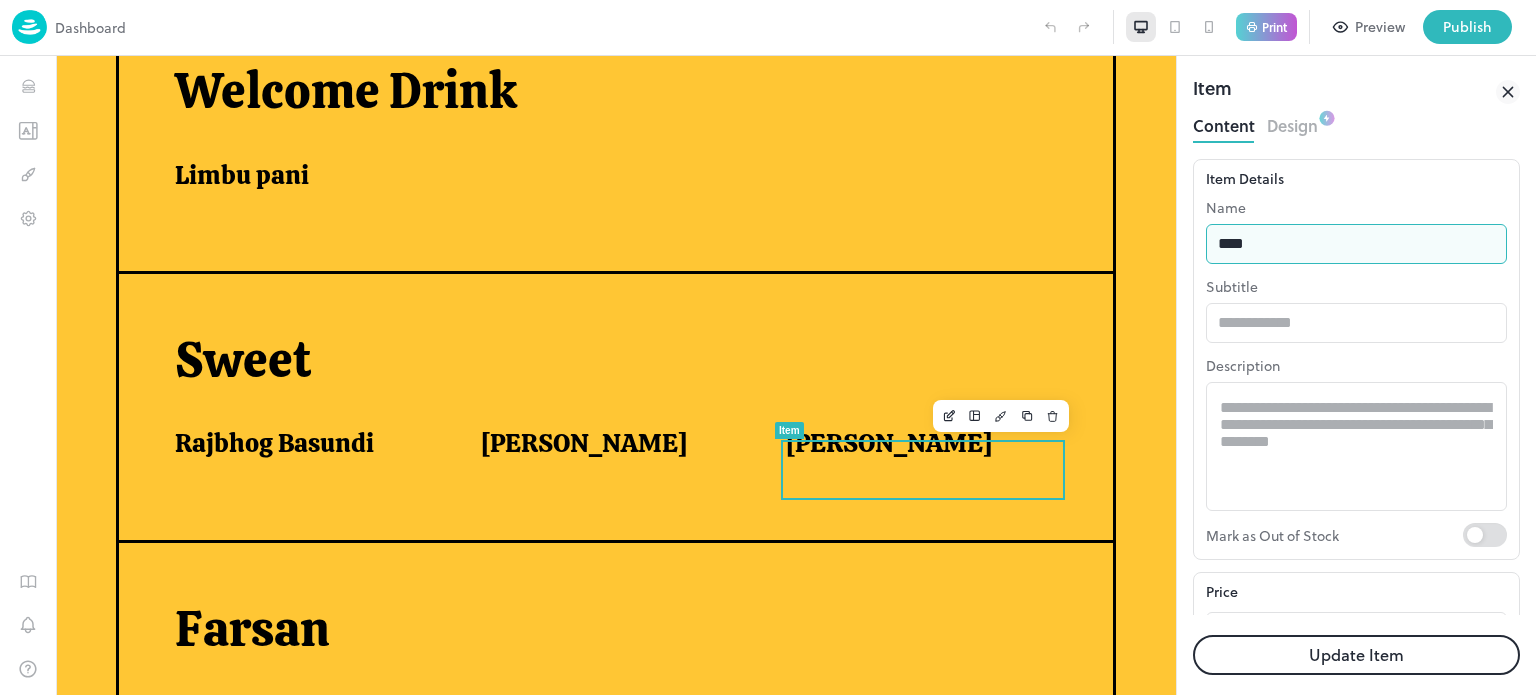 type on "**********" 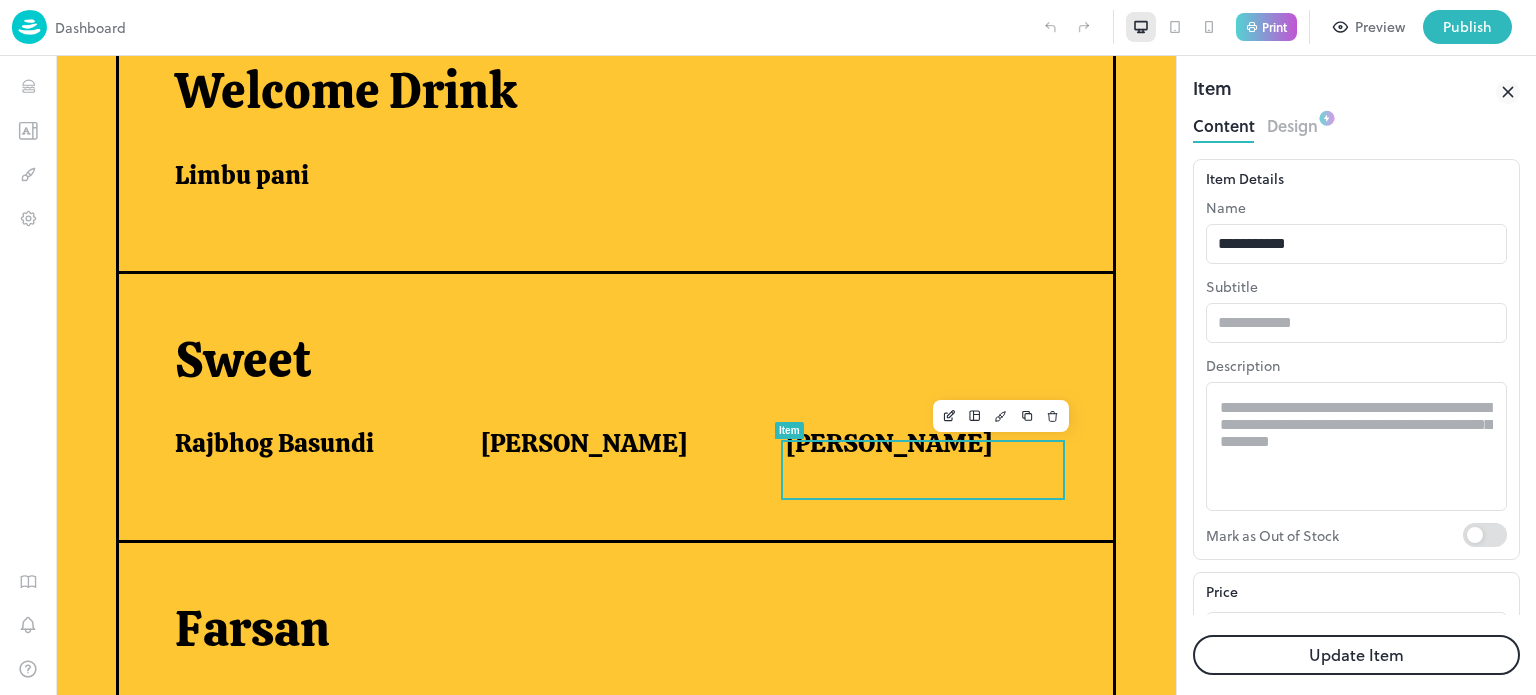 click on "Update Item" at bounding box center (1356, 655) 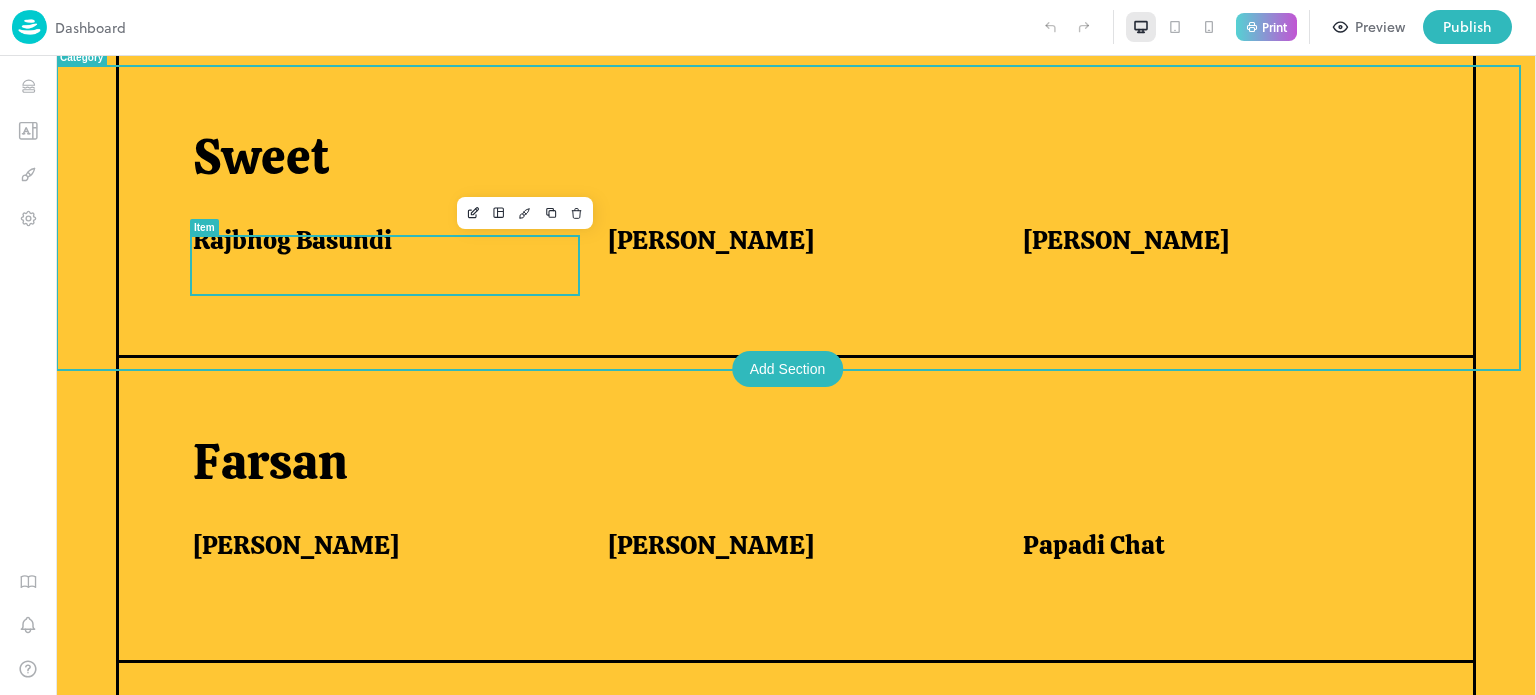 scroll, scrollTop: 868, scrollLeft: 0, axis: vertical 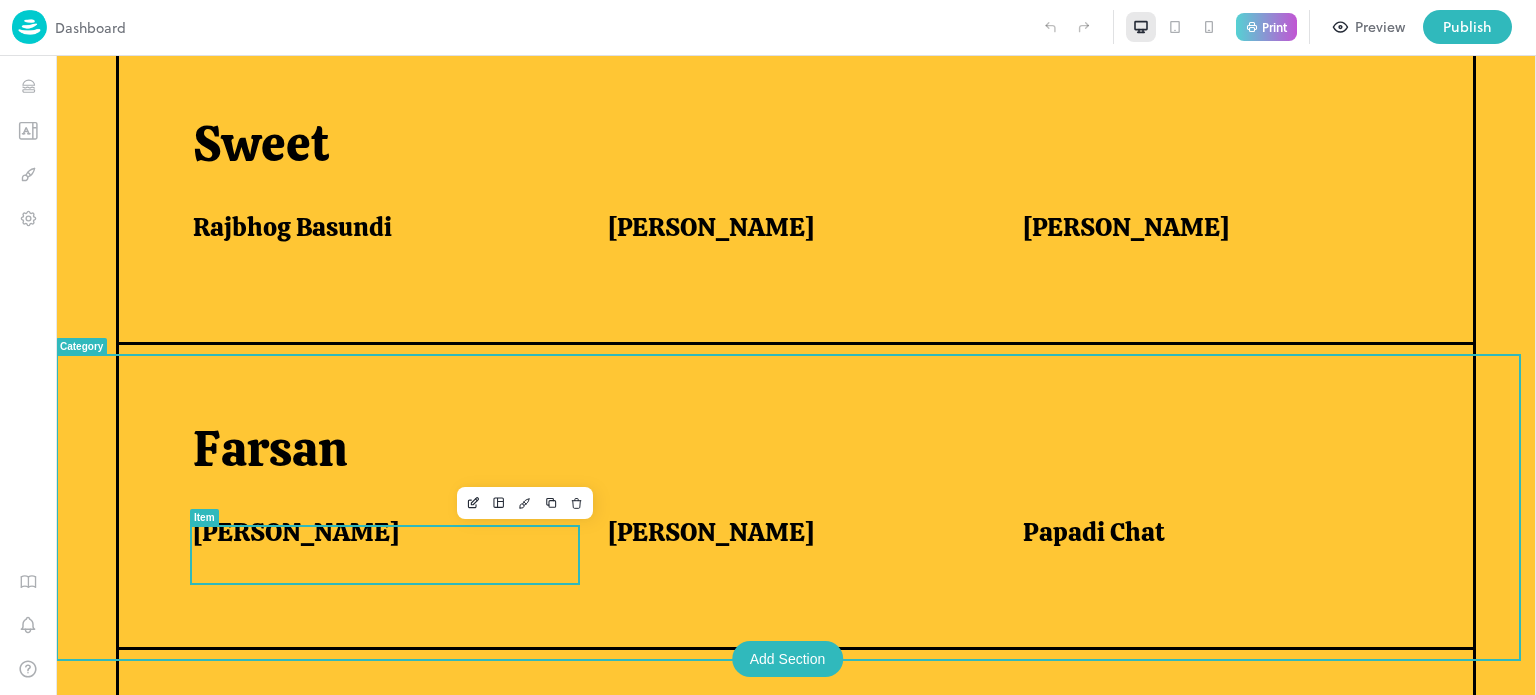 click on "[PERSON_NAME]" at bounding box center [376, 532] 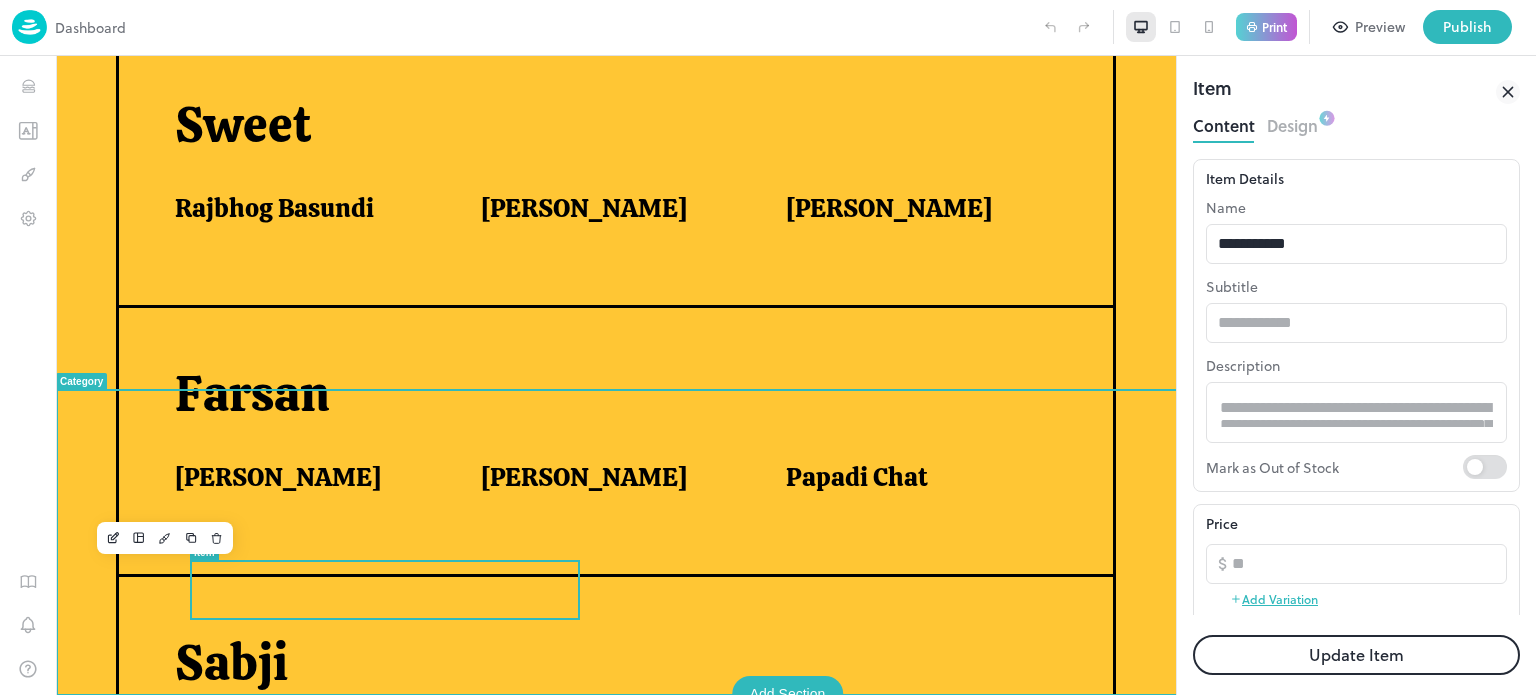 scroll, scrollTop: 0, scrollLeft: 0, axis: both 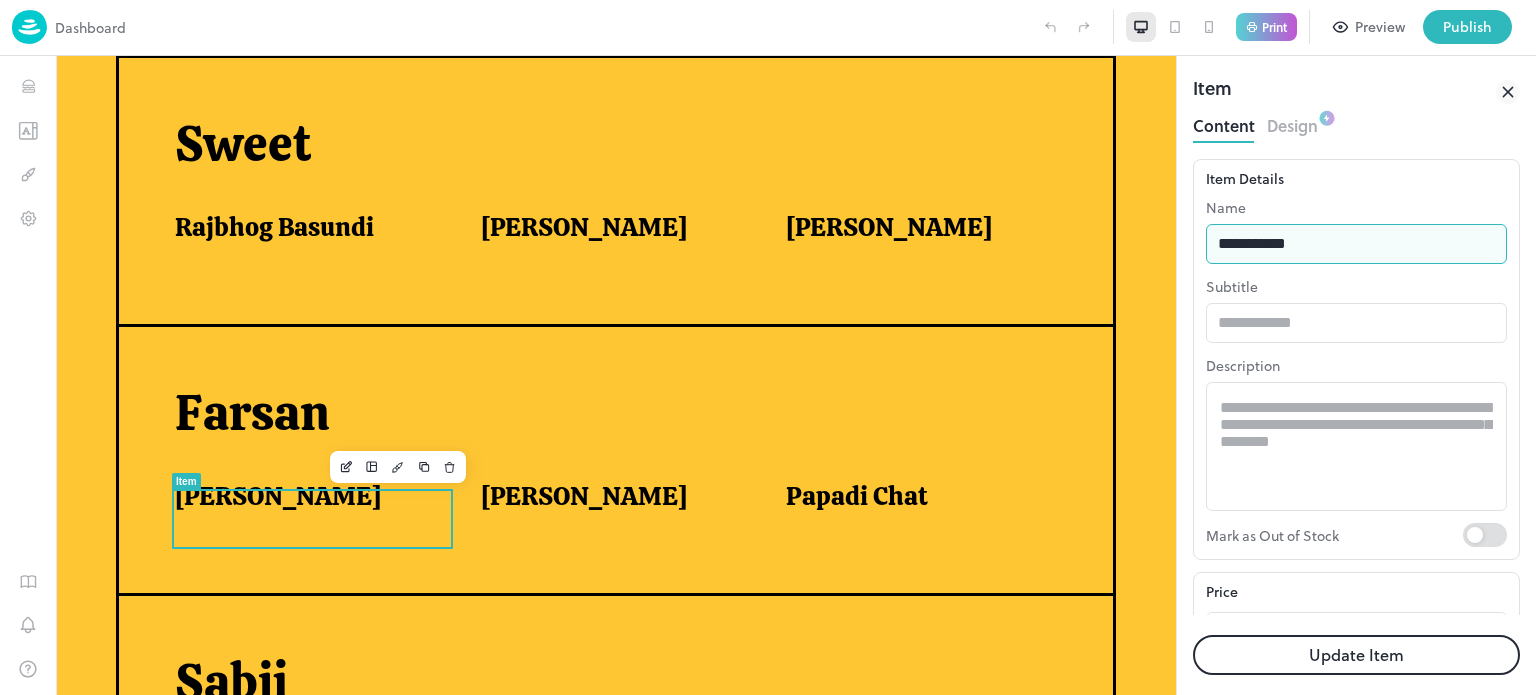 click on "**********" at bounding box center [1356, 244] 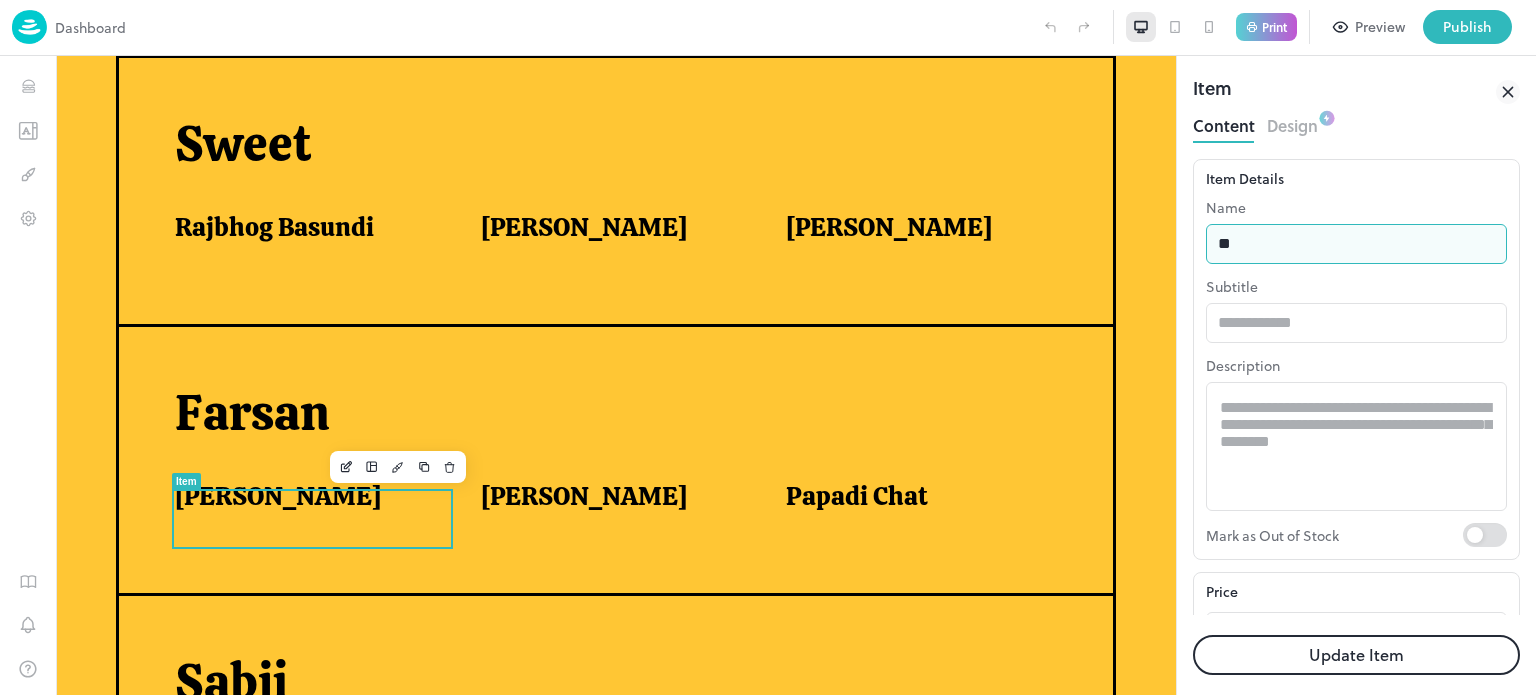 type on "*" 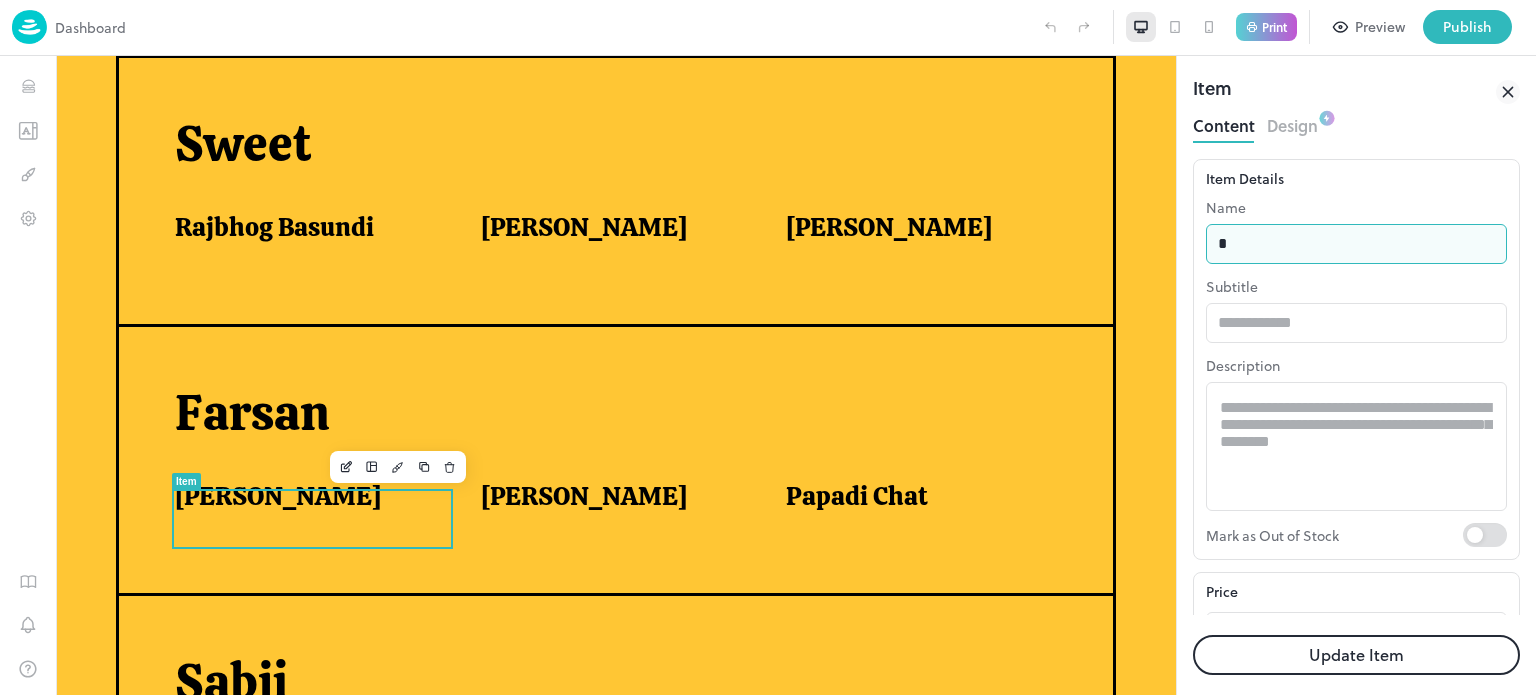 type on "**********" 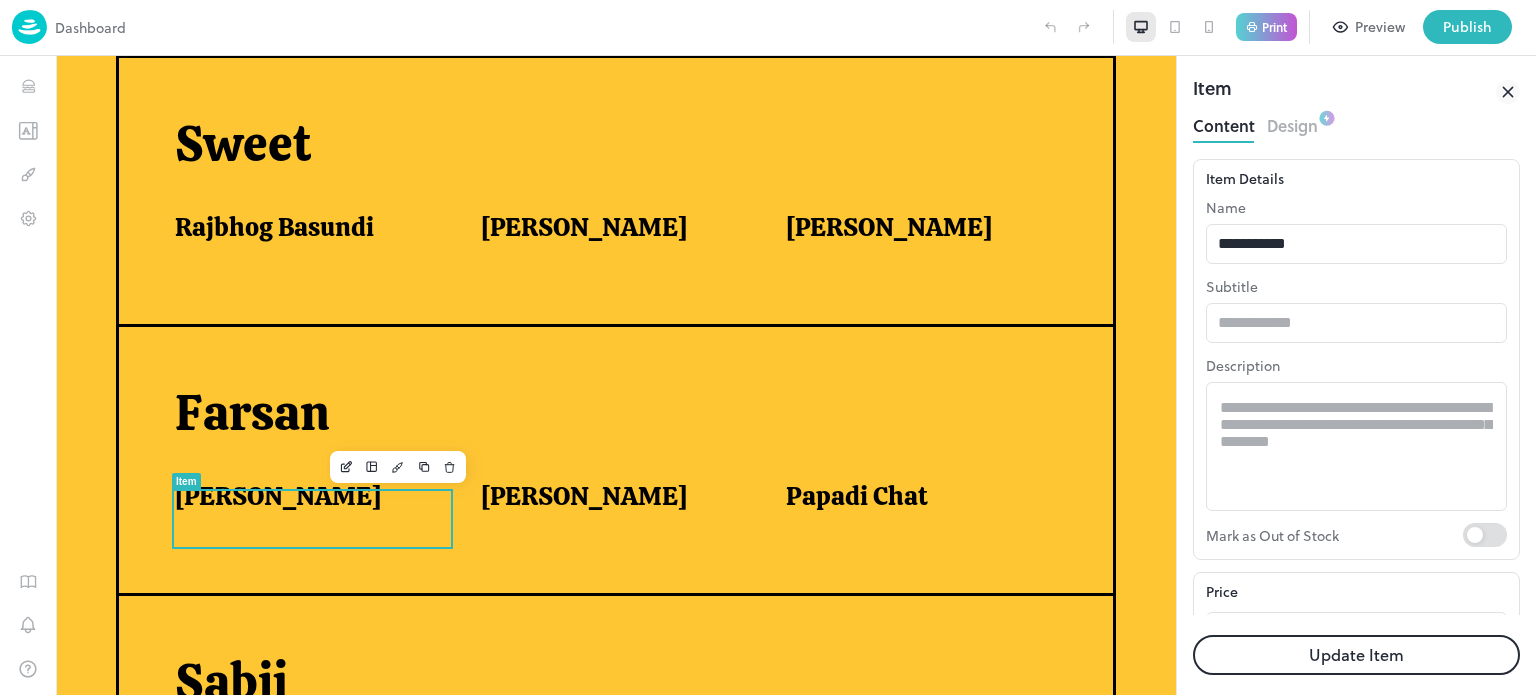 click on "Update Item" at bounding box center (1356, 655) 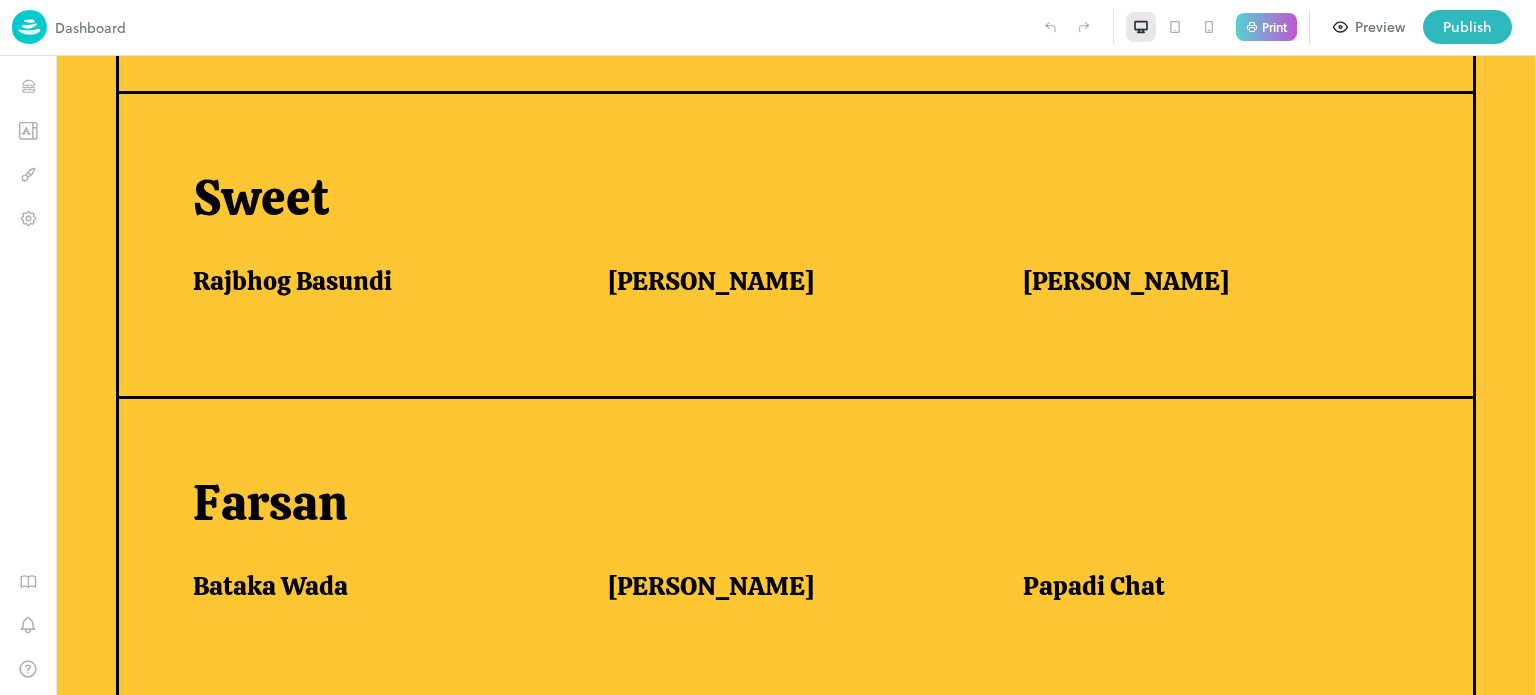scroll, scrollTop: 868, scrollLeft: 0, axis: vertical 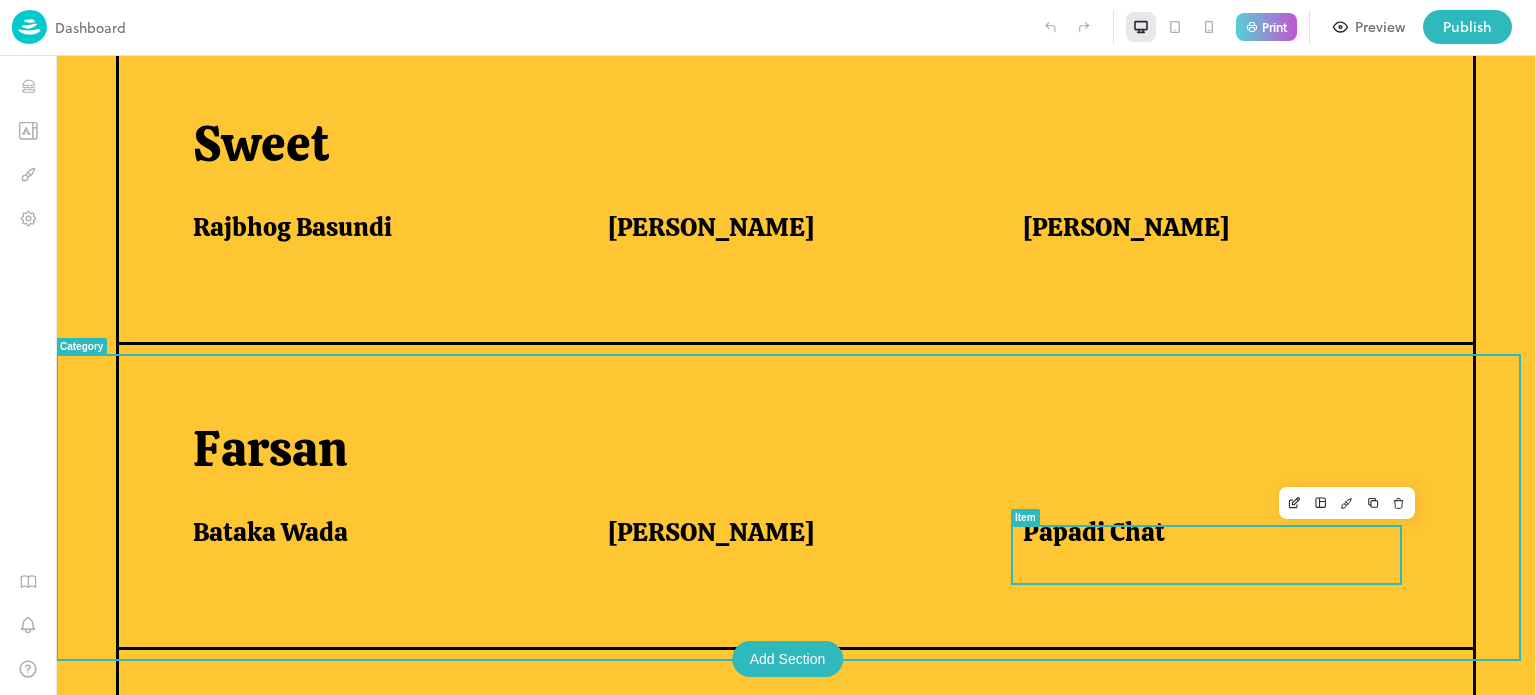 click on "Papadi Chat" at bounding box center [1094, 532] 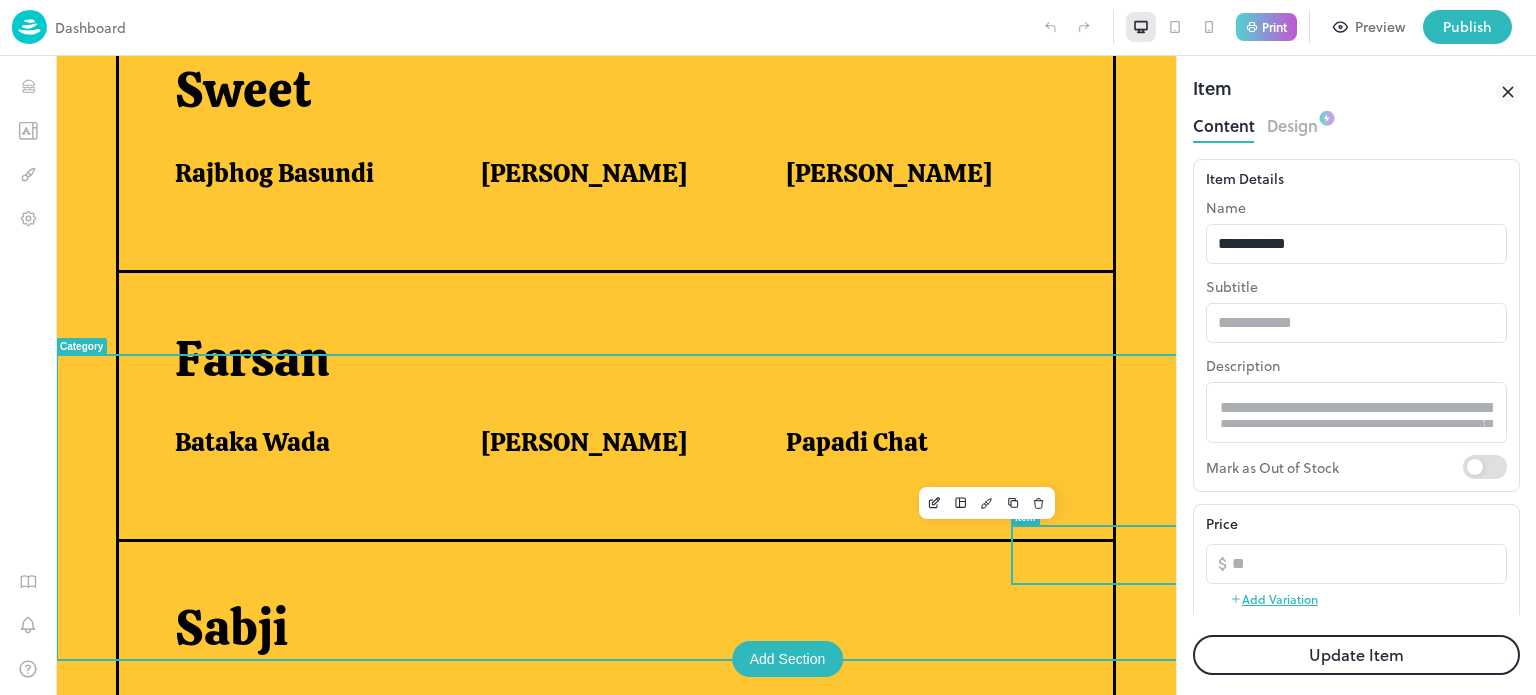 scroll, scrollTop: 852, scrollLeft: 0, axis: vertical 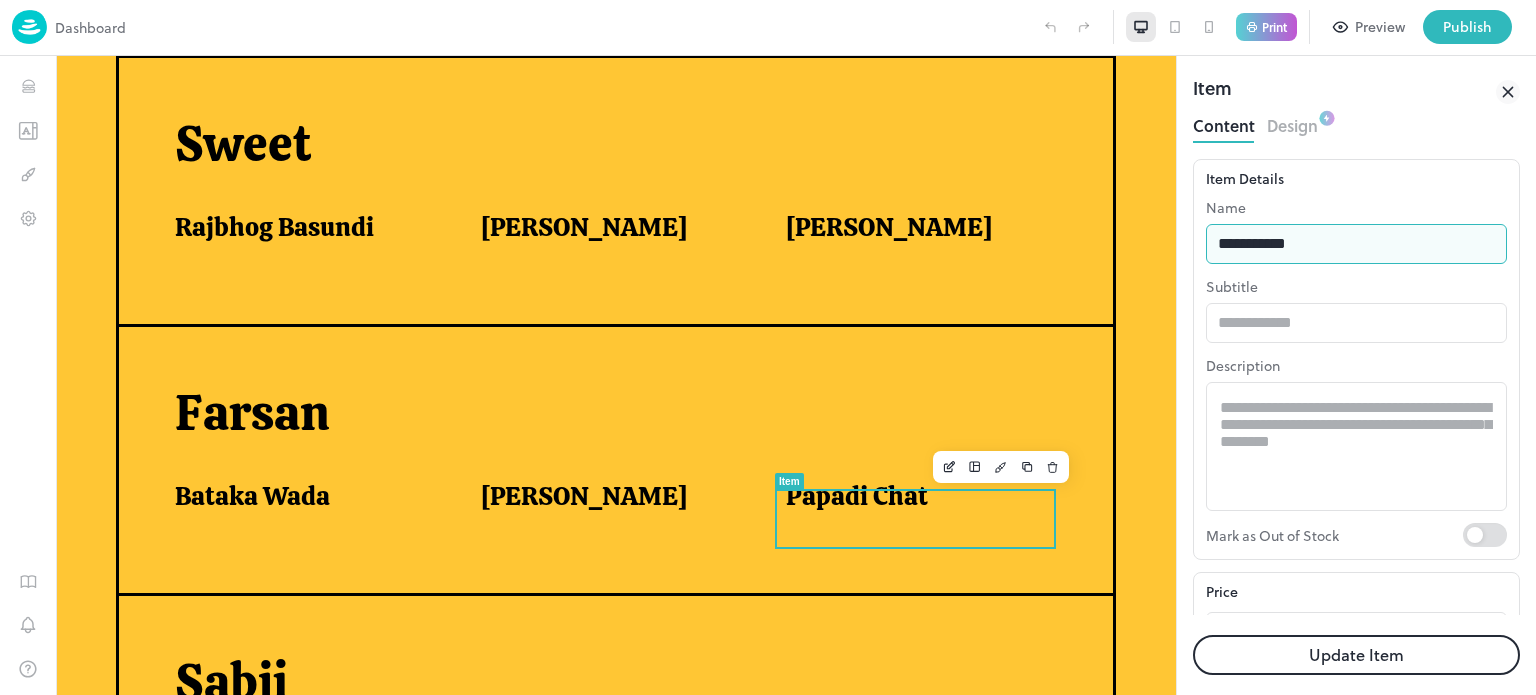 click on "**********" at bounding box center [1356, 244] 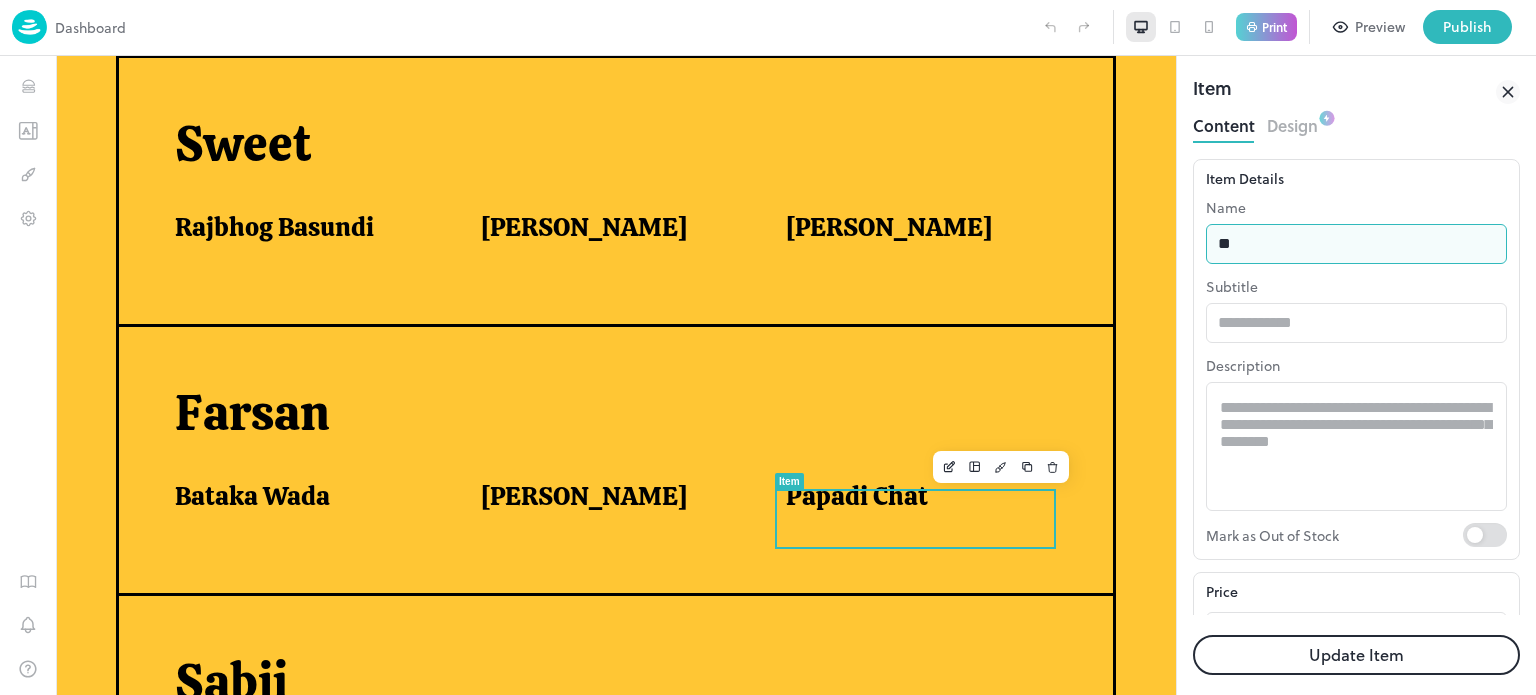type on "*" 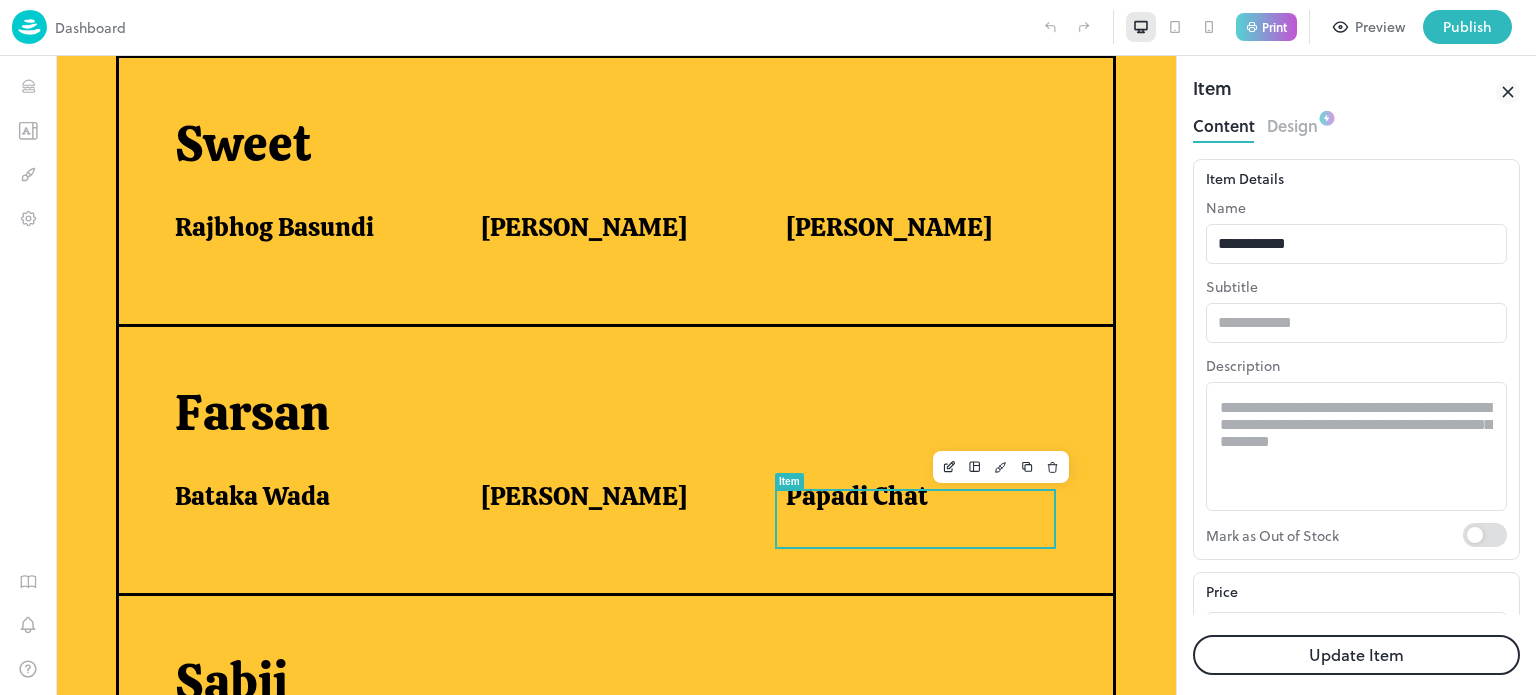 click on "Update Item" at bounding box center [1356, 655] 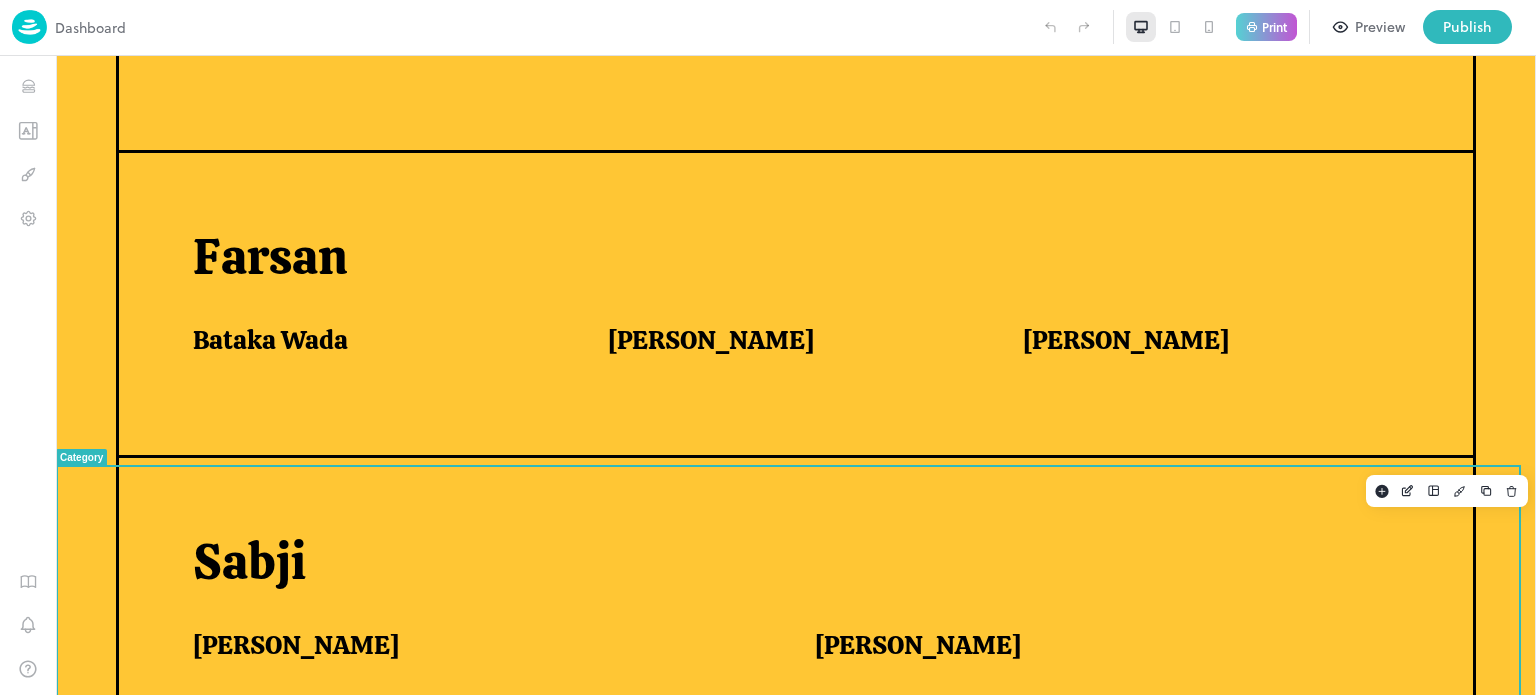 scroll, scrollTop: 1168, scrollLeft: 0, axis: vertical 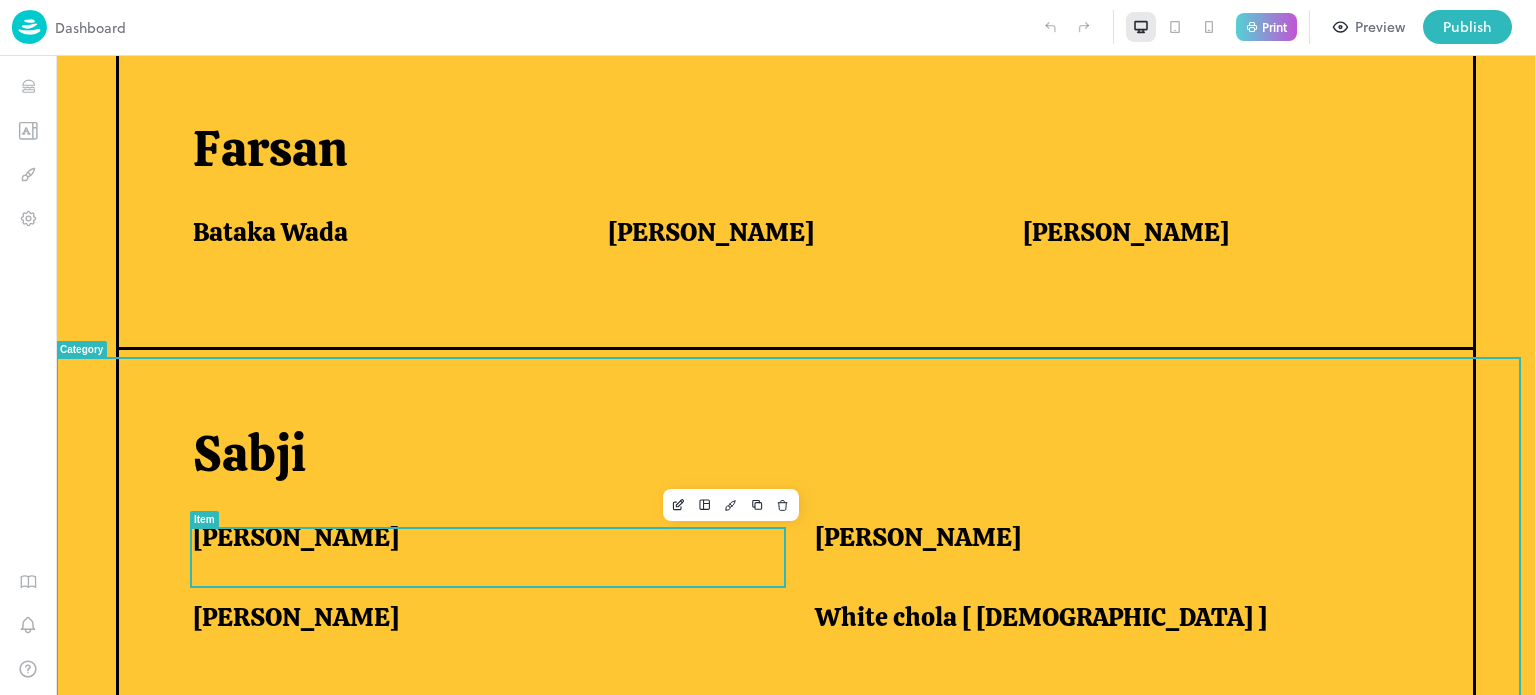 click on "[PERSON_NAME]" at bounding box center (479, 537) 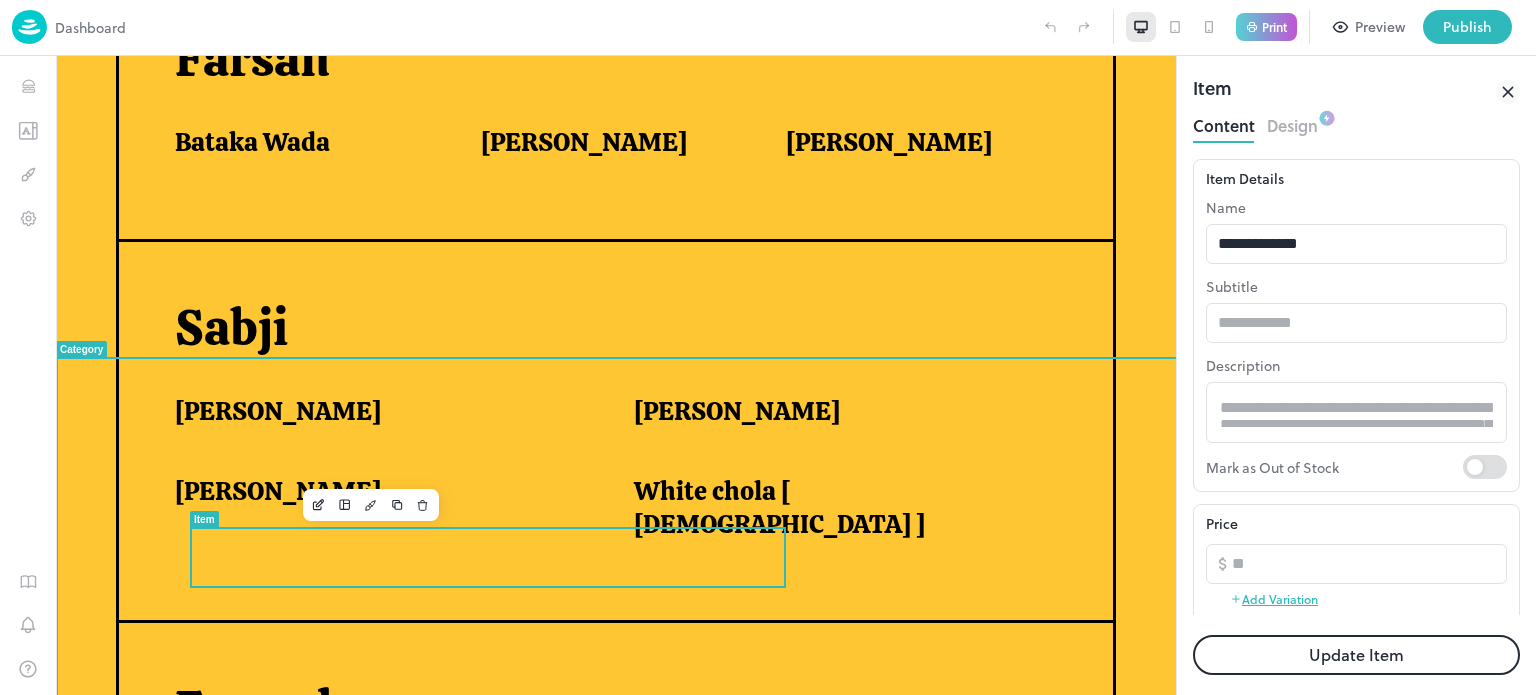 scroll, scrollTop: 0, scrollLeft: 0, axis: both 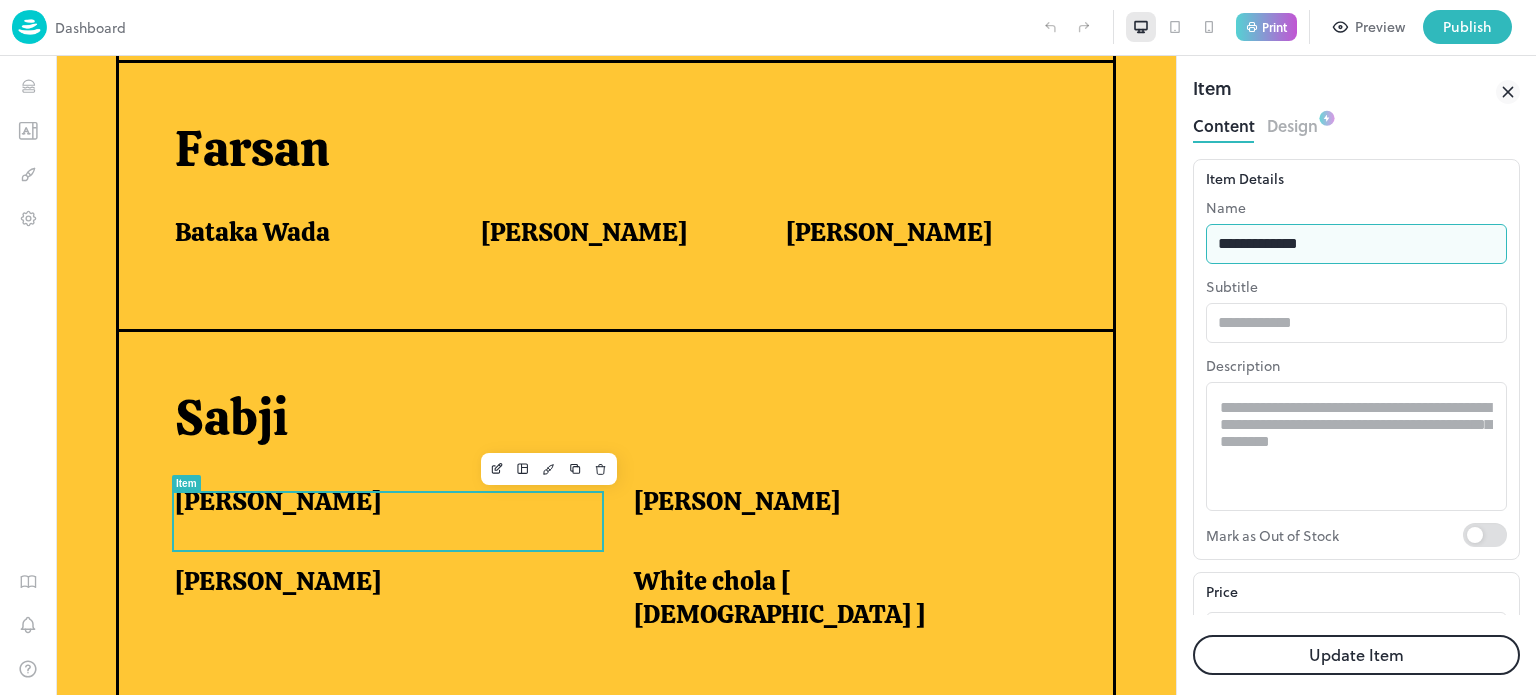 click on "**********" at bounding box center (1356, 244) 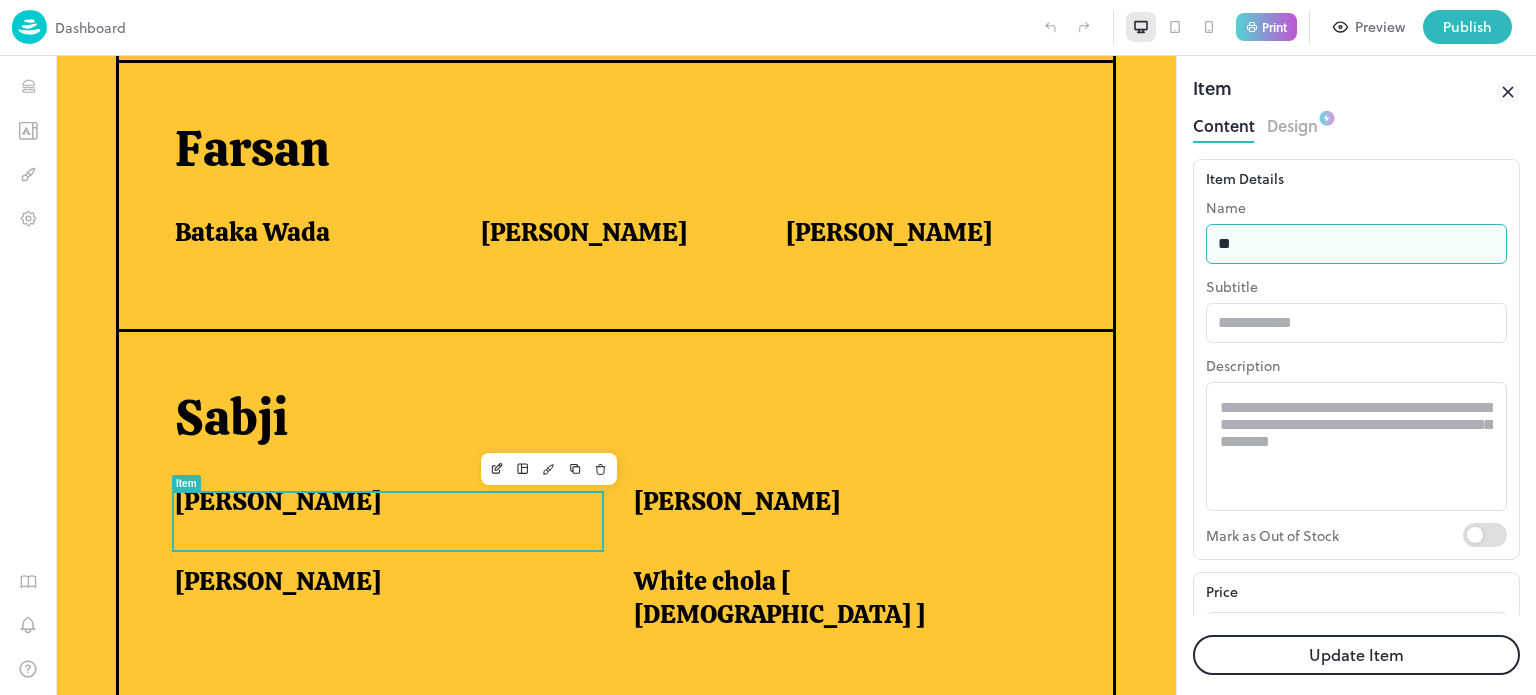 type on "*" 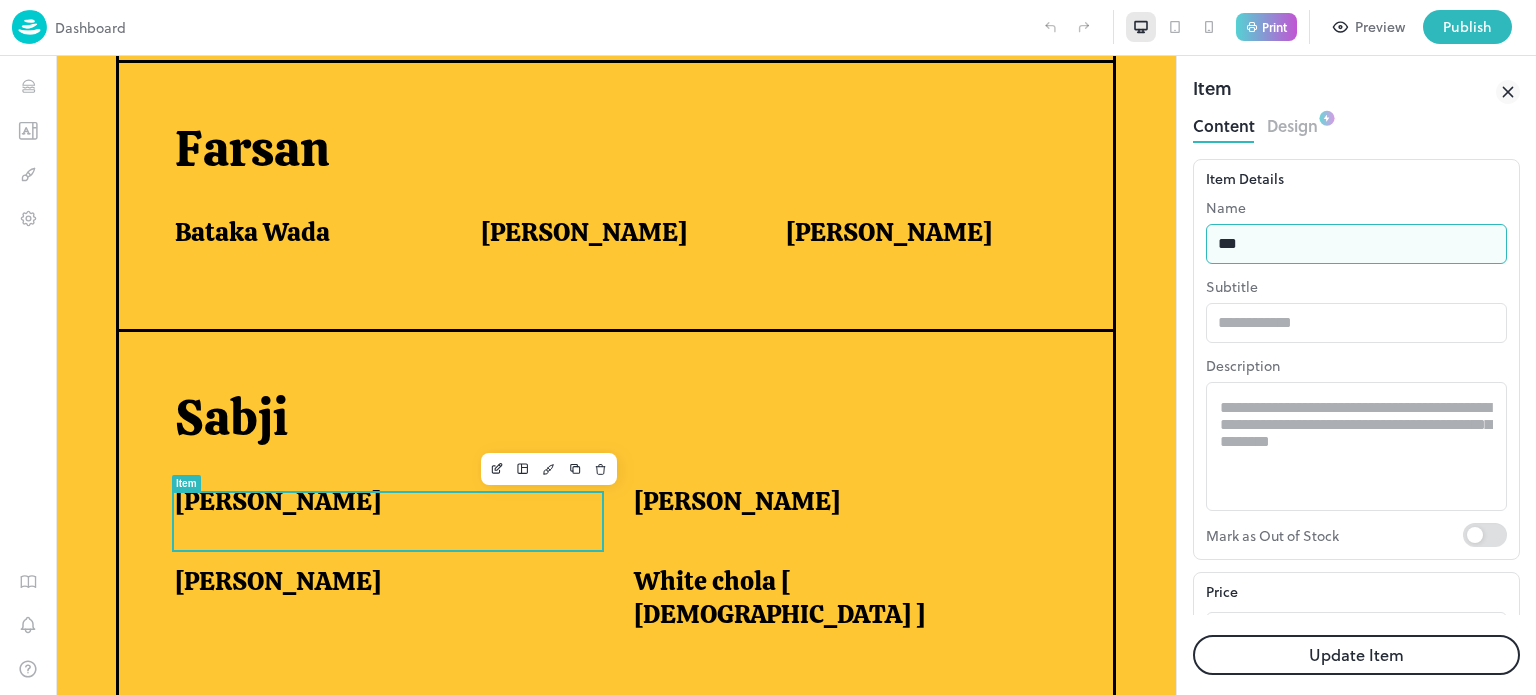 type on "**********" 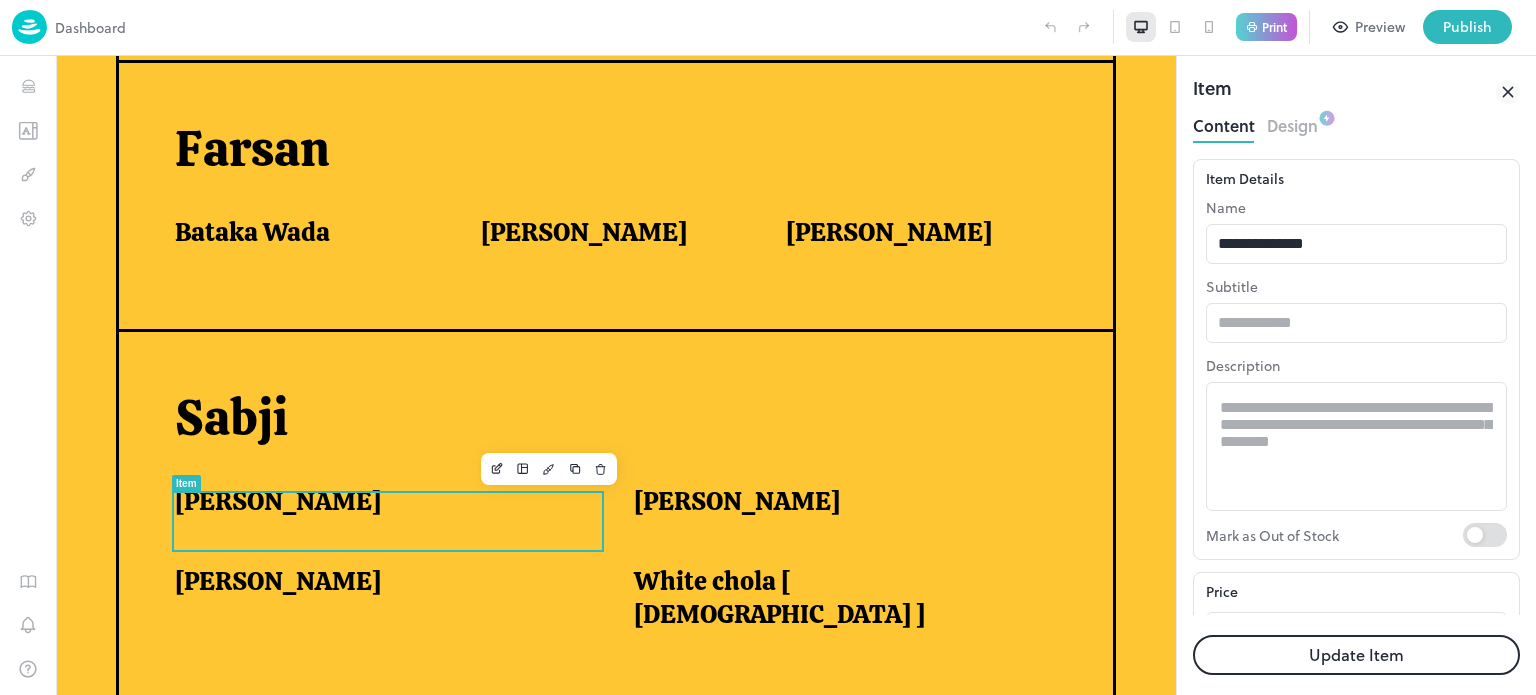 click on "Update Item" at bounding box center [1356, 655] 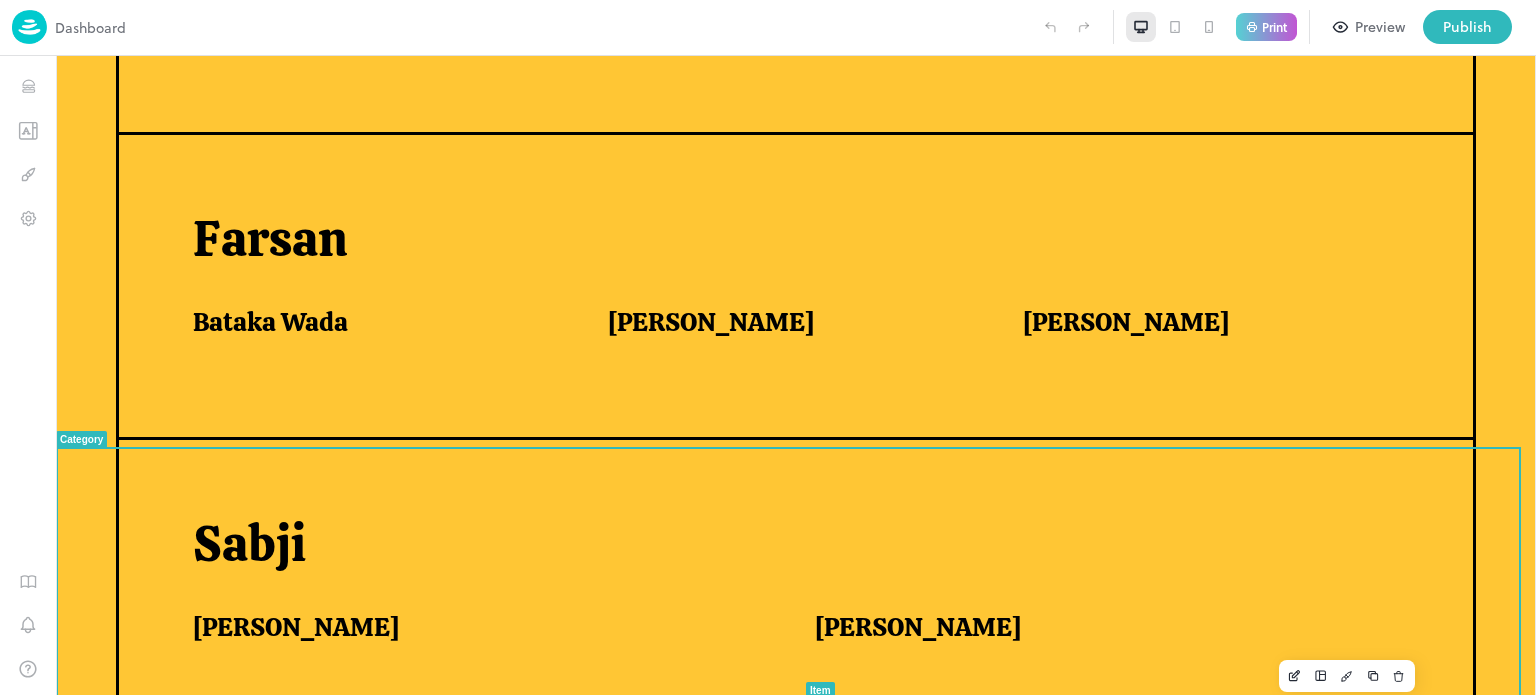 scroll, scrollTop: 1168, scrollLeft: 0, axis: vertical 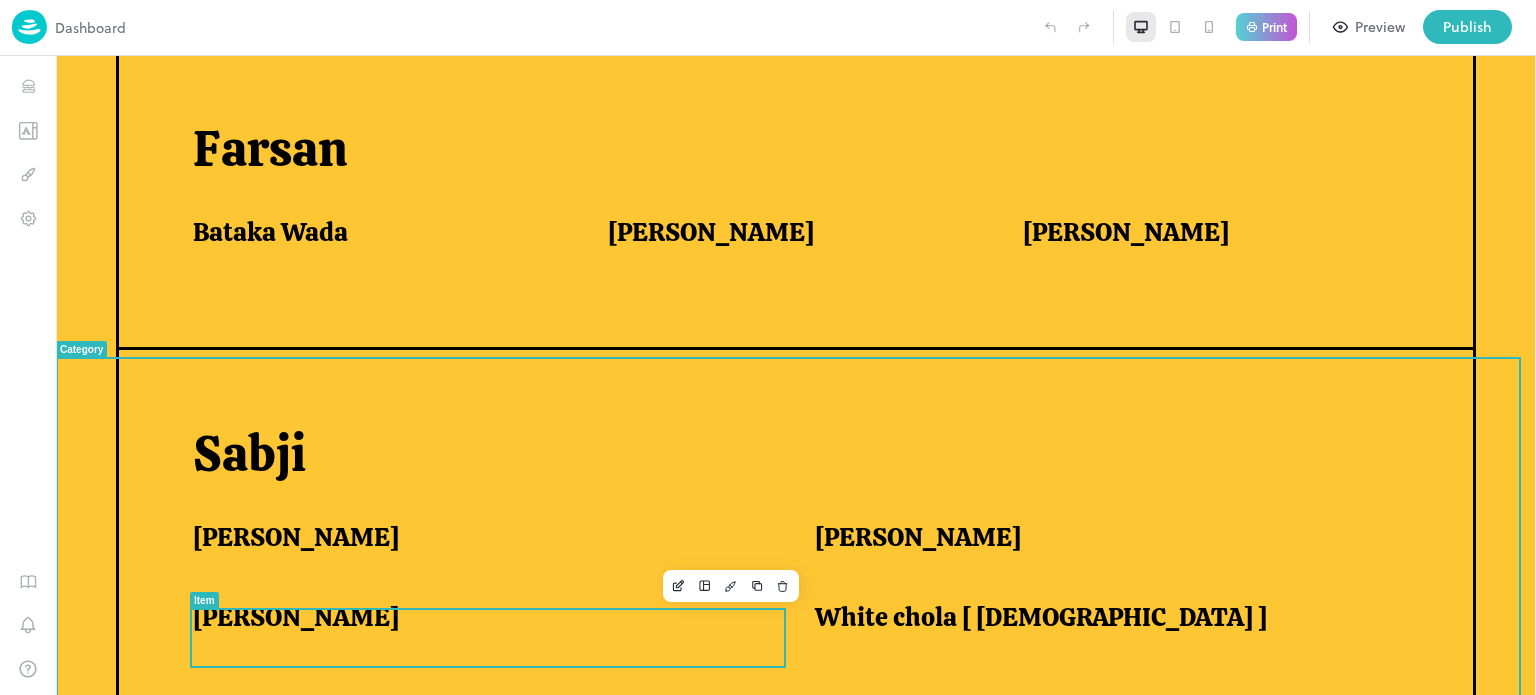 click on "[PERSON_NAME]" at bounding box center (296, 617) 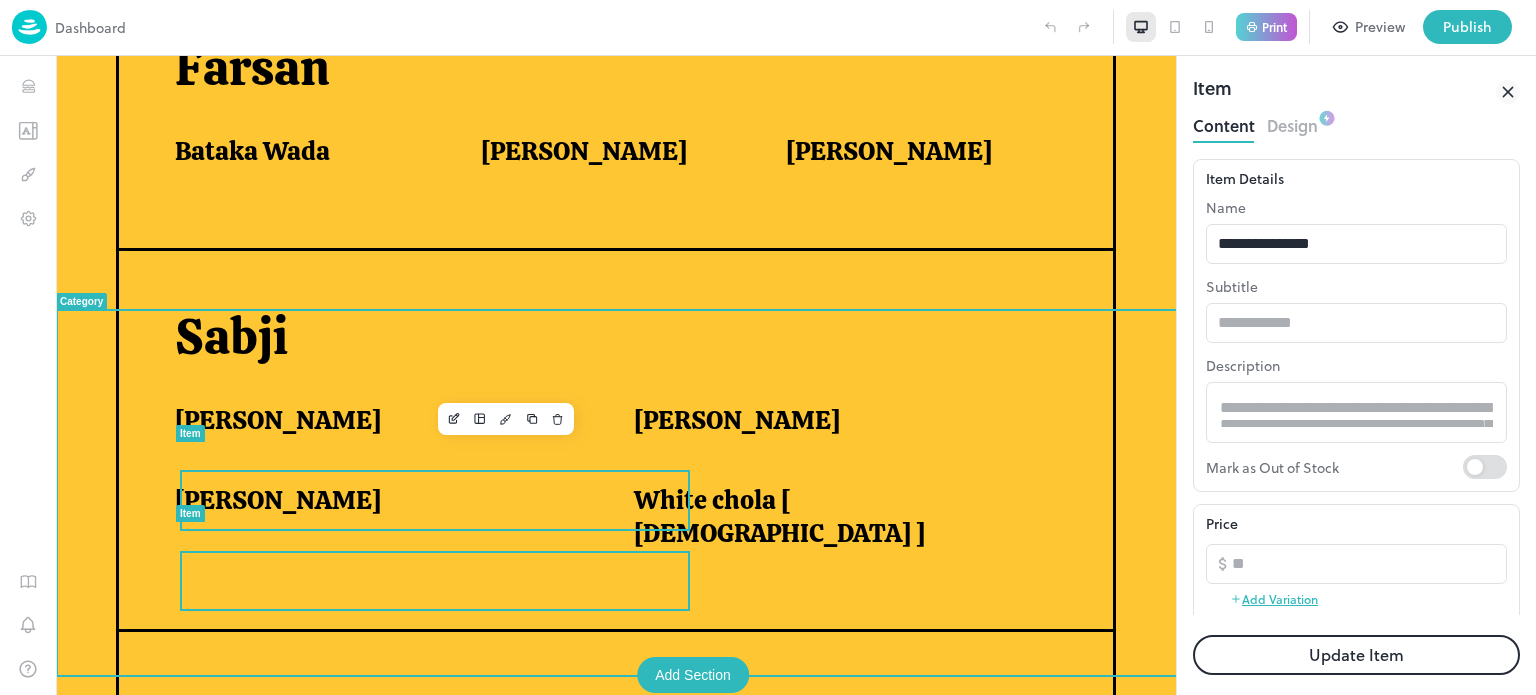 scroll, scrollTop: 0, scrollLeft: 0, axis: both 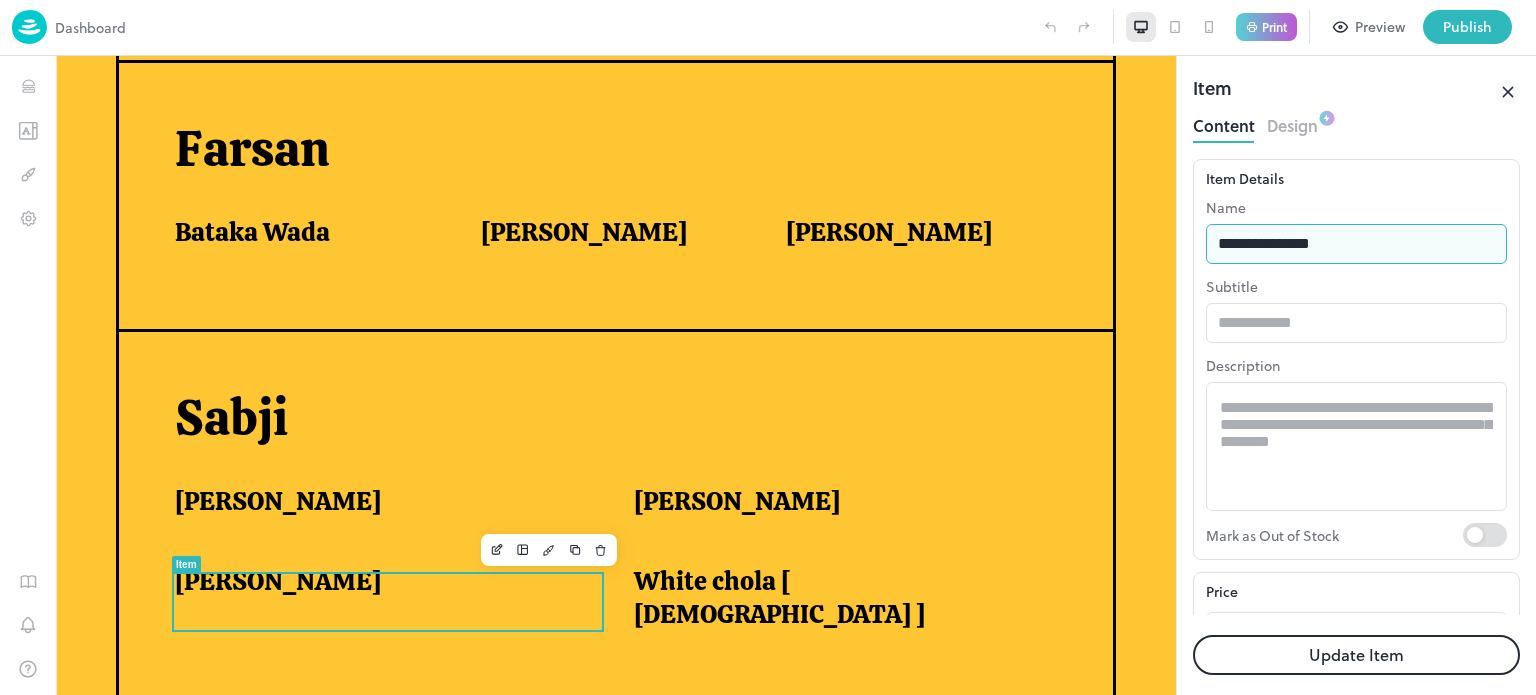click on "**********" at bounding box center [1356, 244] 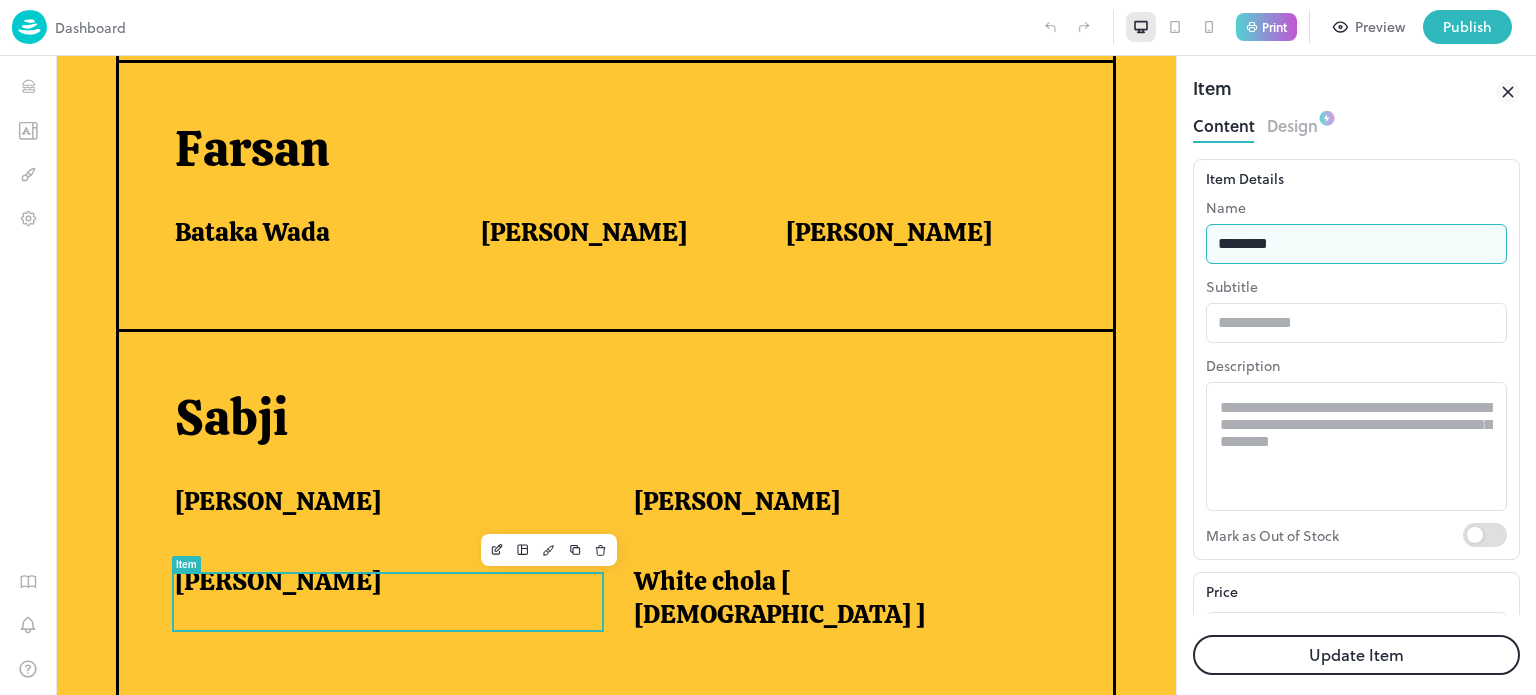 type on "**********" 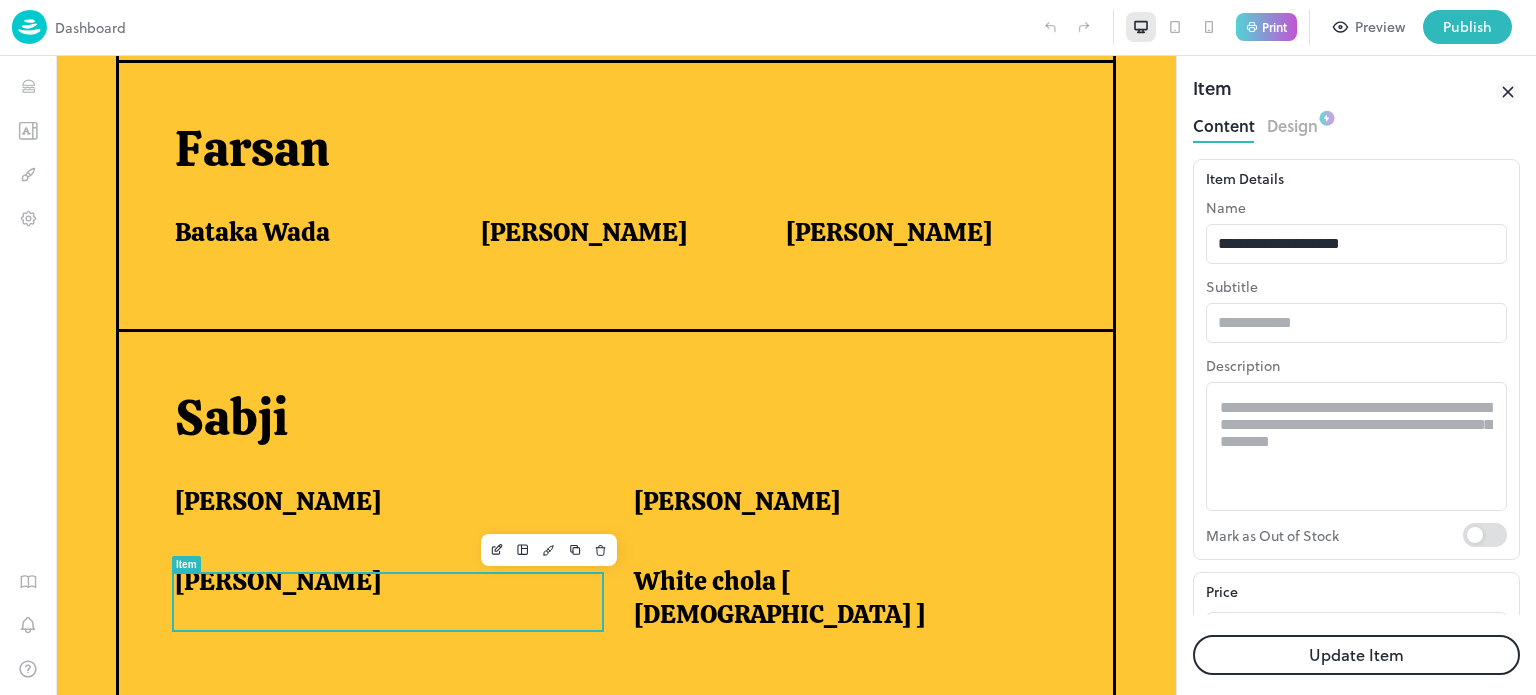 click on "Update Item" at bounding box center [1356, 655] 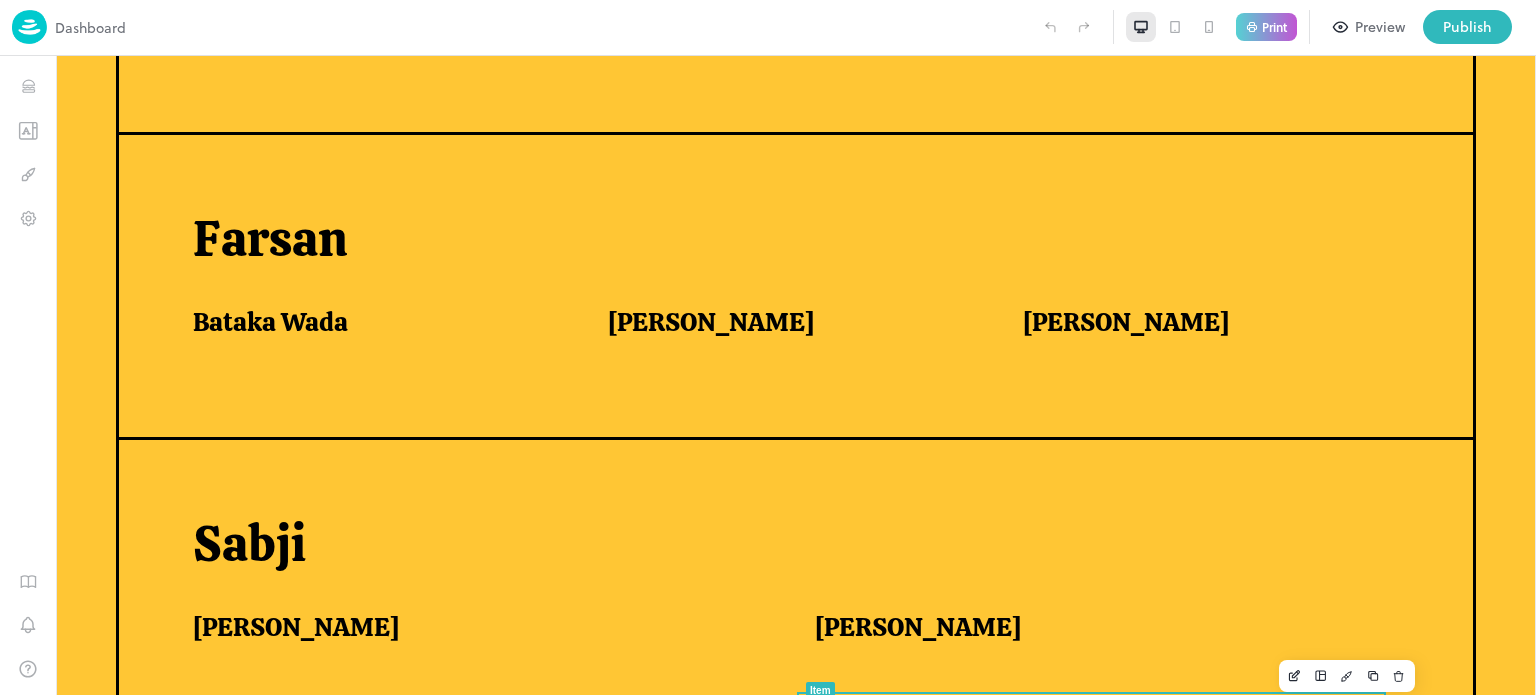 scroll, scrollTop: 1168, scrollLeft: 0, axis: vertical 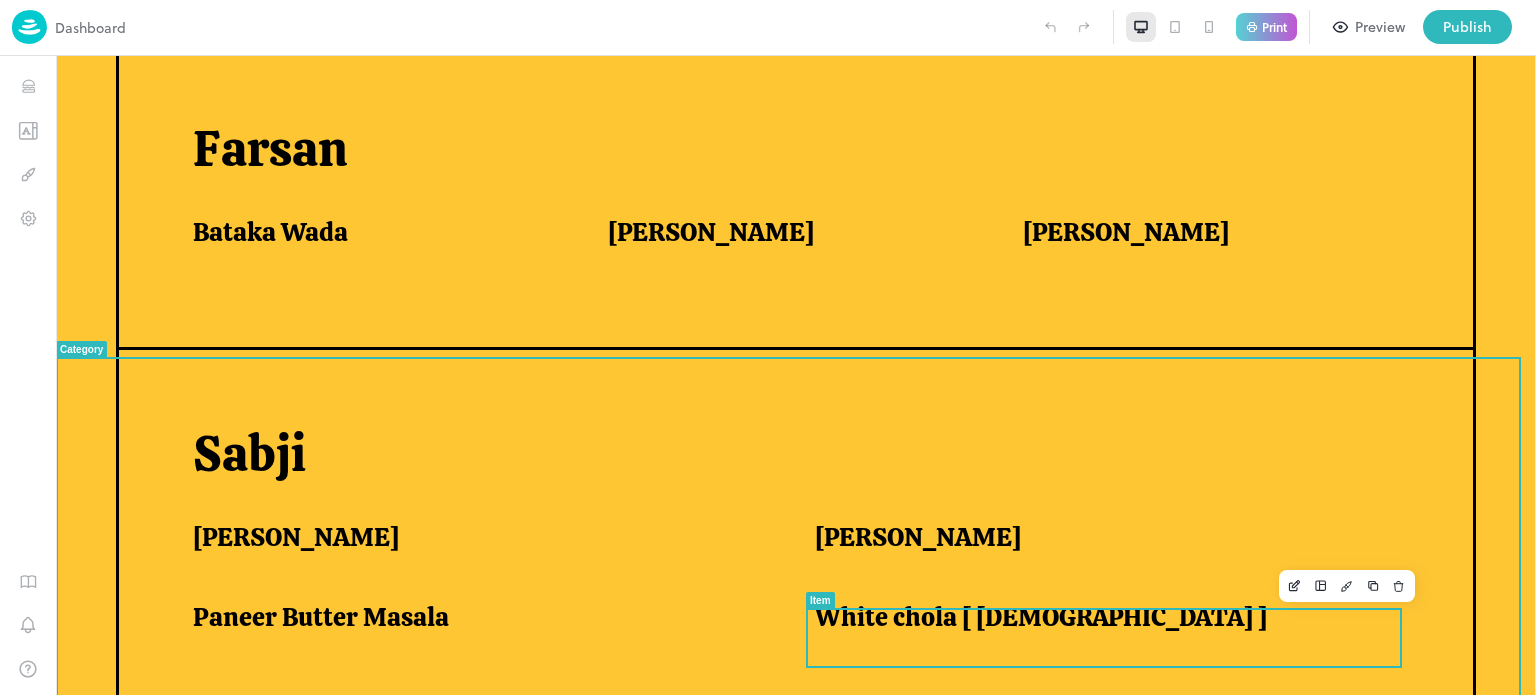 click on "White chola [ [DEMOGRAPHIC_DATA] ]" at bounding box center [1041, 617] 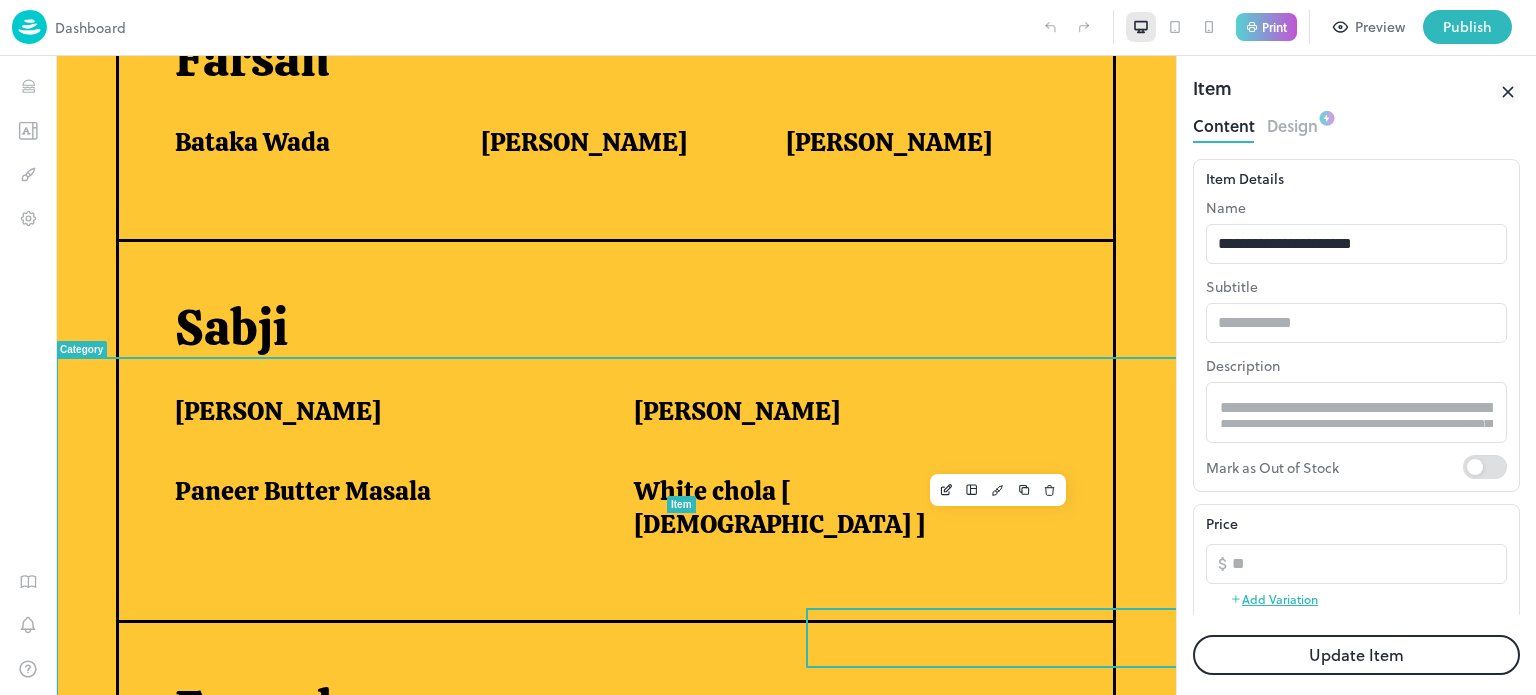 scroll, scrollTop: 0, scrollLeft: 0, axis: both 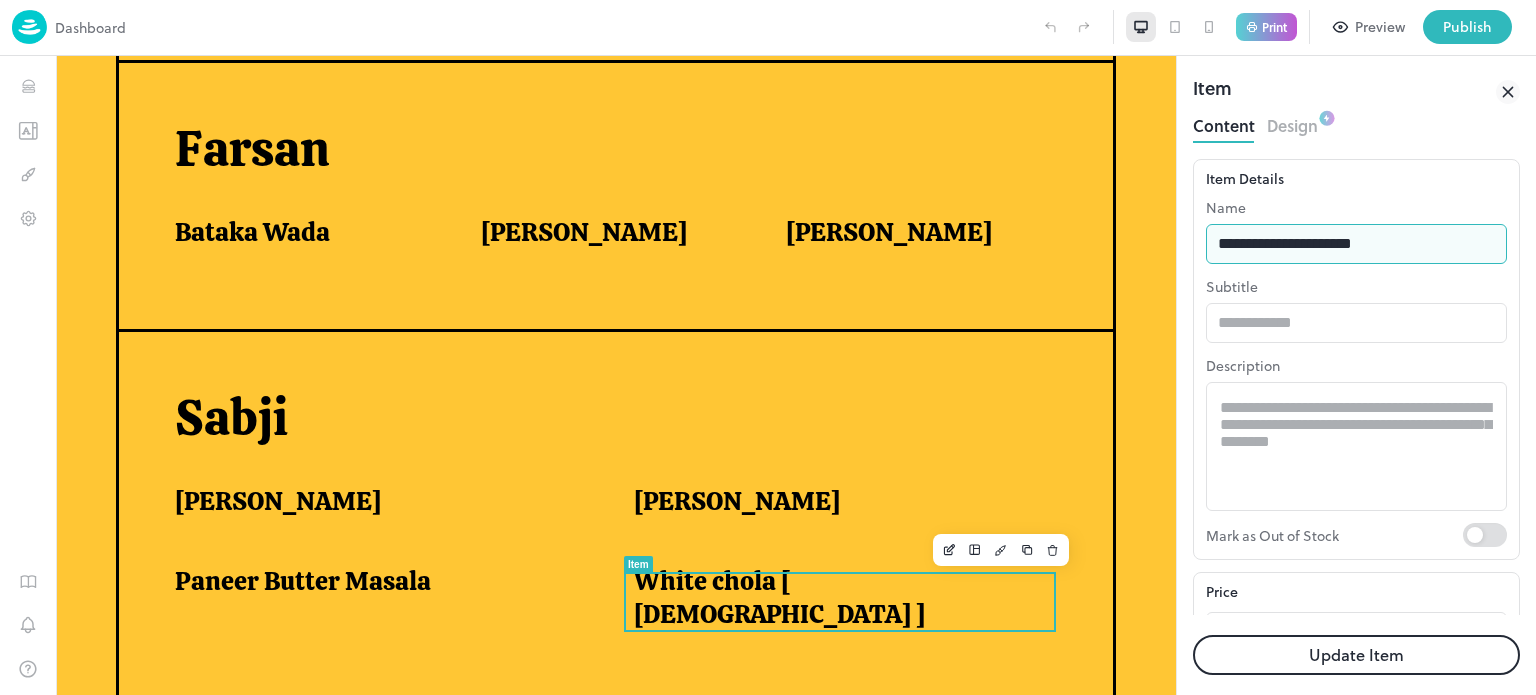 click on "**********" at bounding box center [1356, 244] 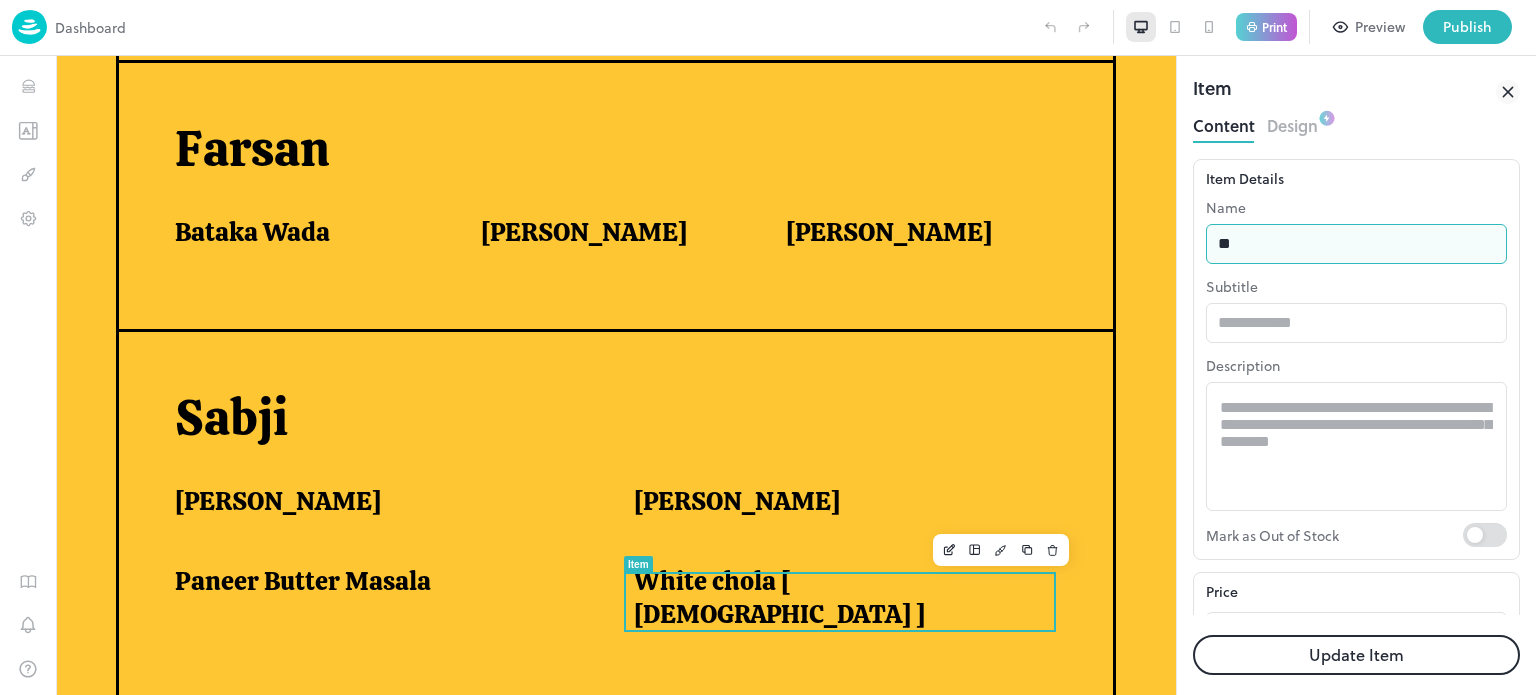type on "*" 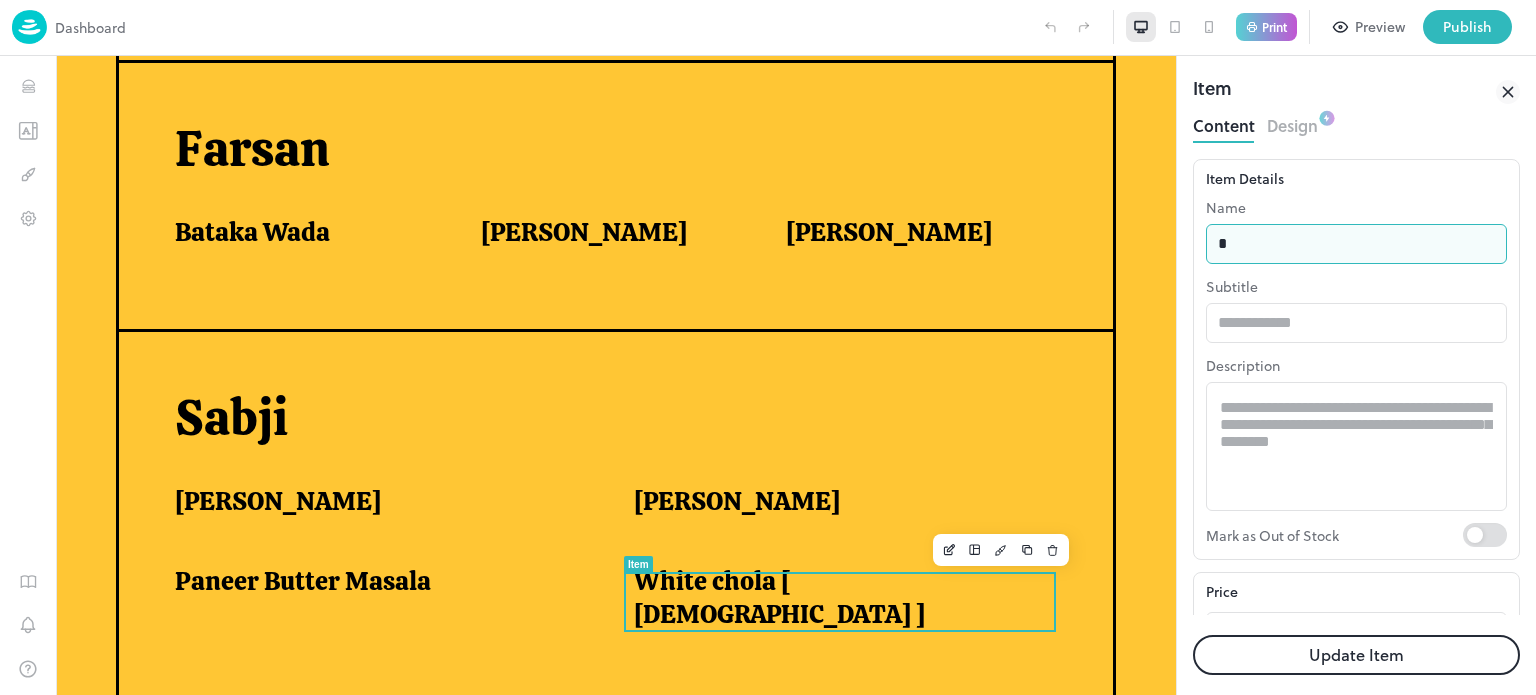 type on "**********" 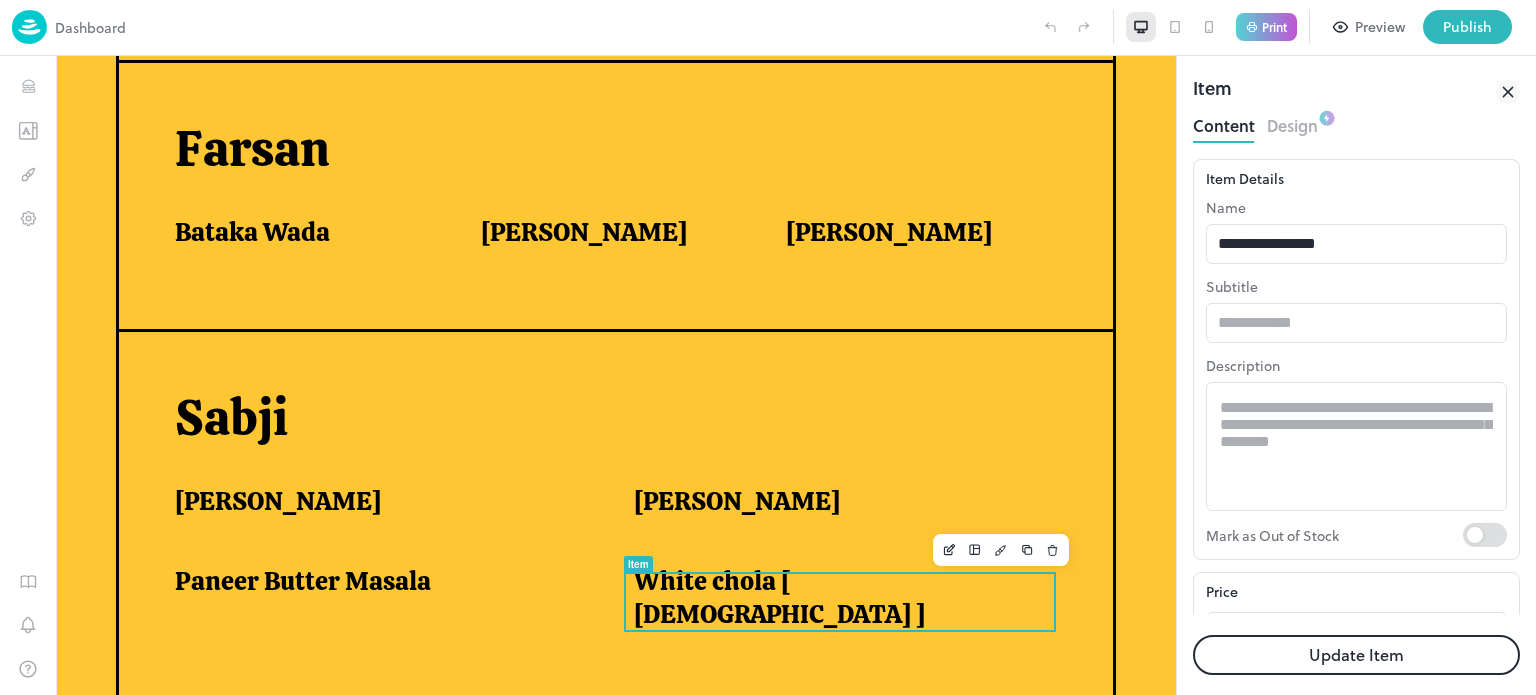 click on "Update Item" at bounding box center (1356, 655) 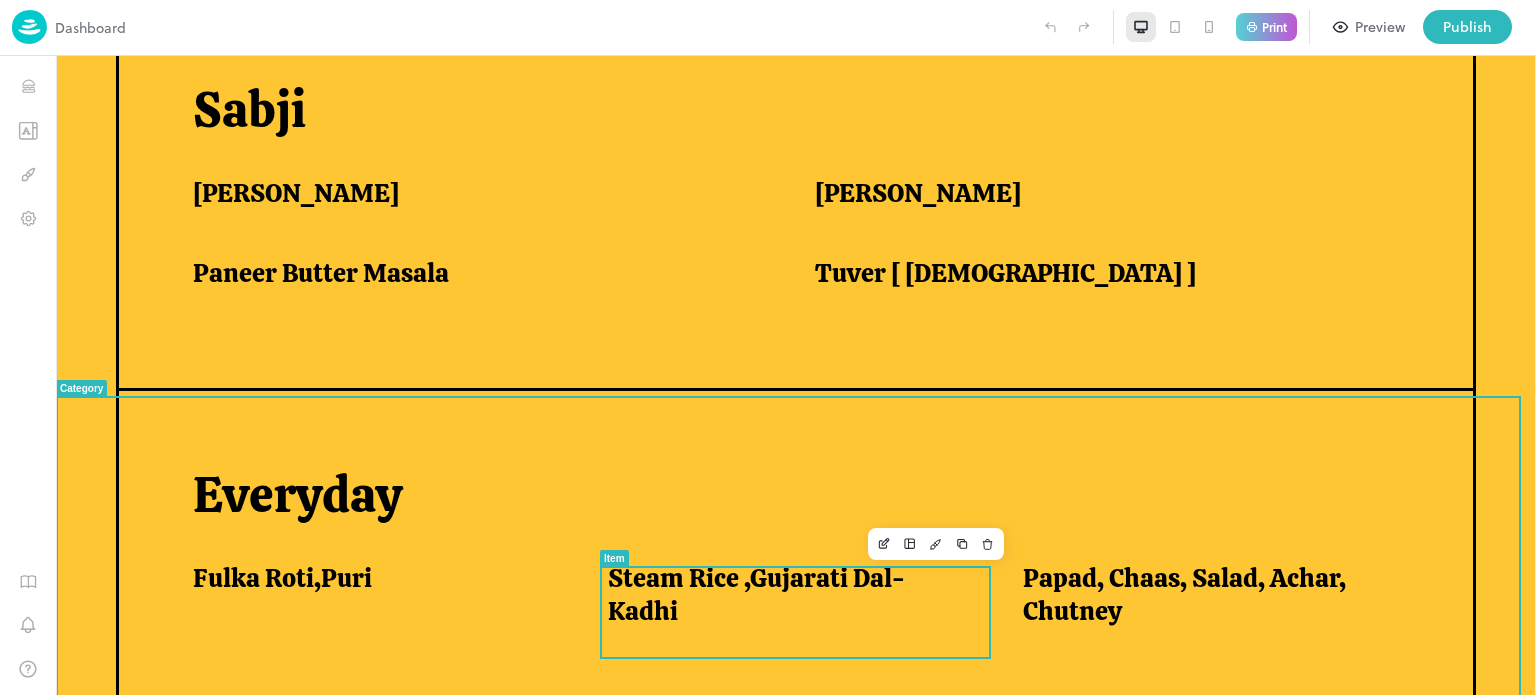 scroll, scrollTop: 1511, scrollLeft: 0, axis: vertical 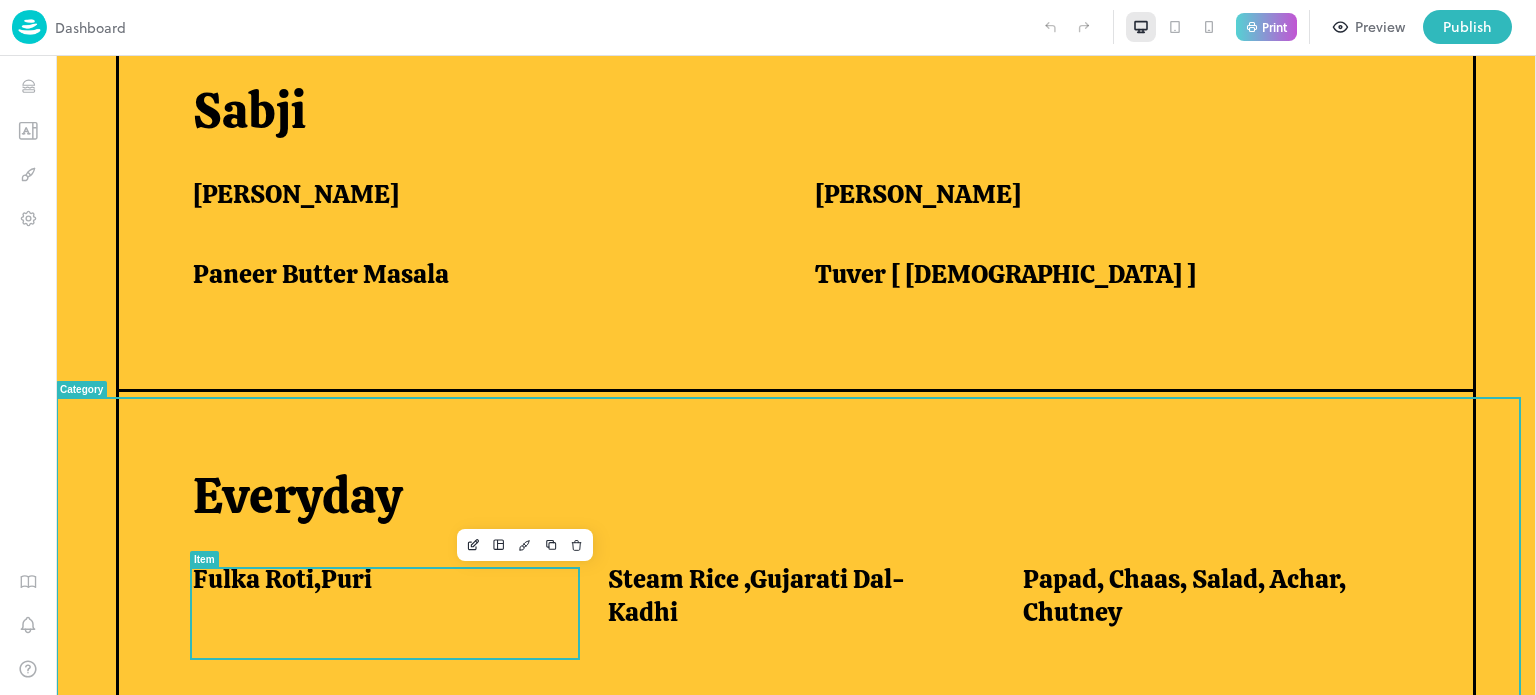 click on "Fulka Roti,Puri" at bounding box center [376, 579] 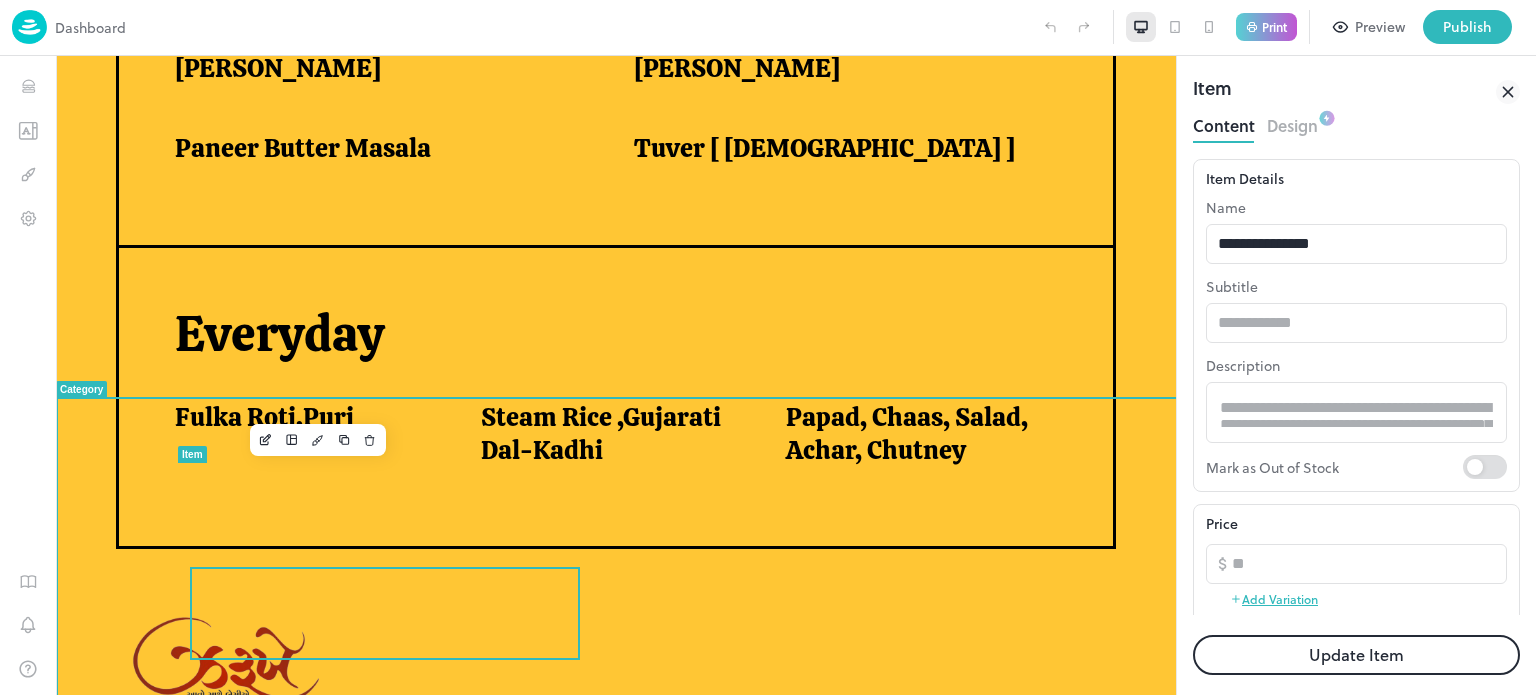 scroll, scrollTop: 0, scrollLeft: 0, axis: both 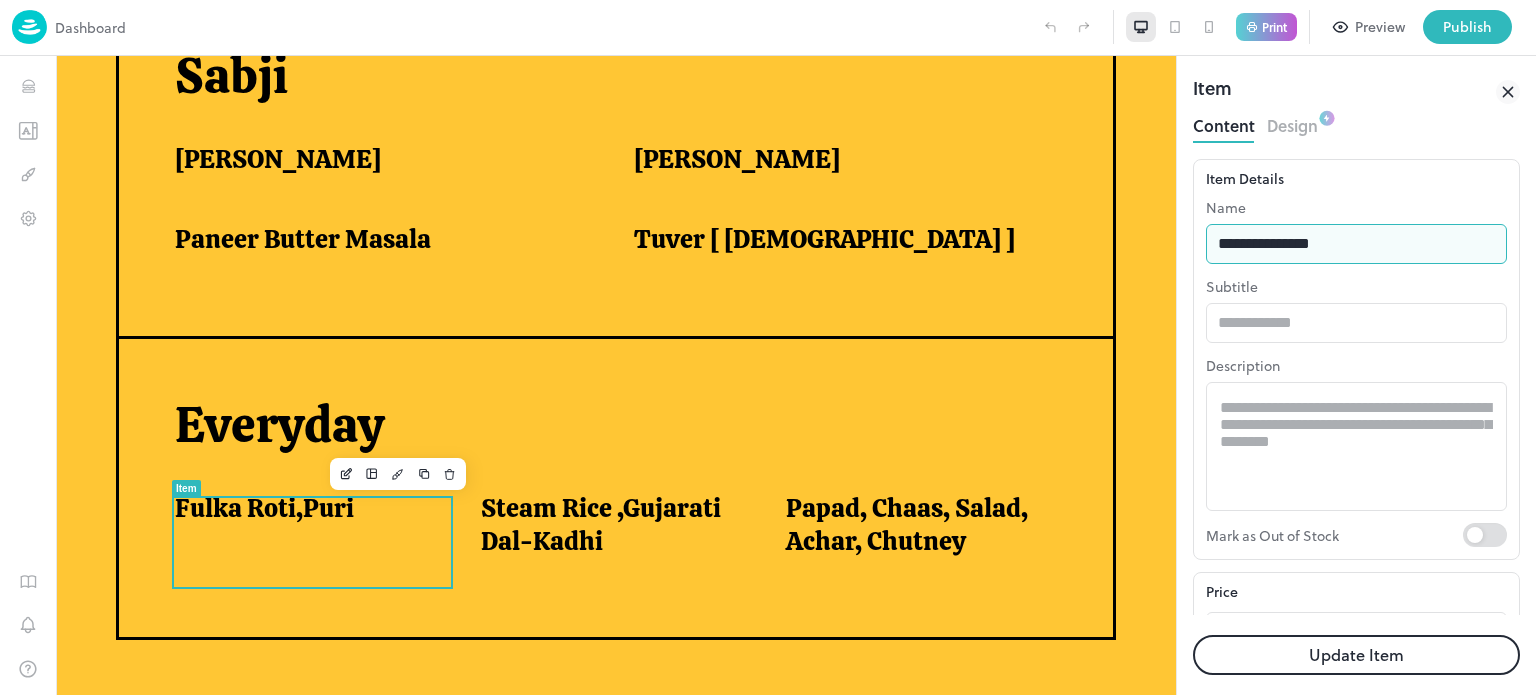 click on "**********" at bounding box center [1356, 244] 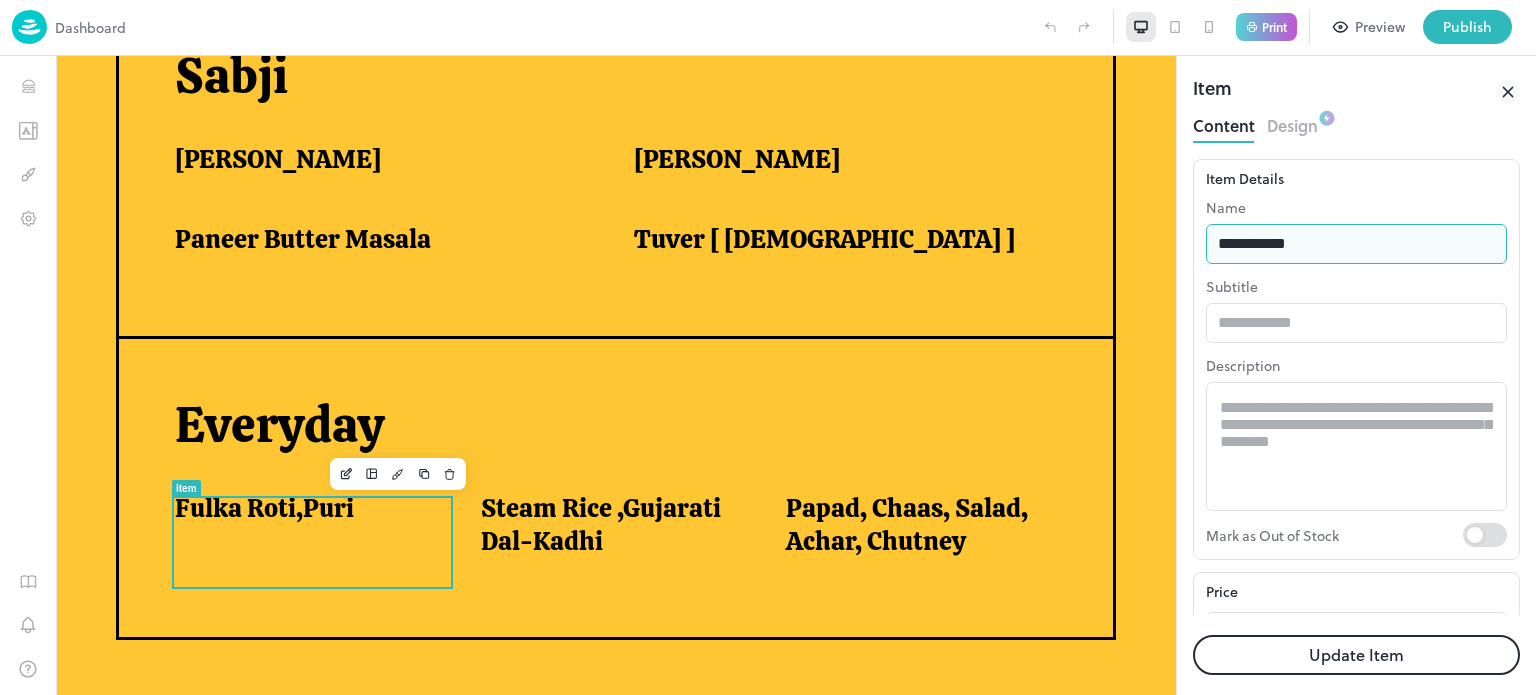 type on "**********" 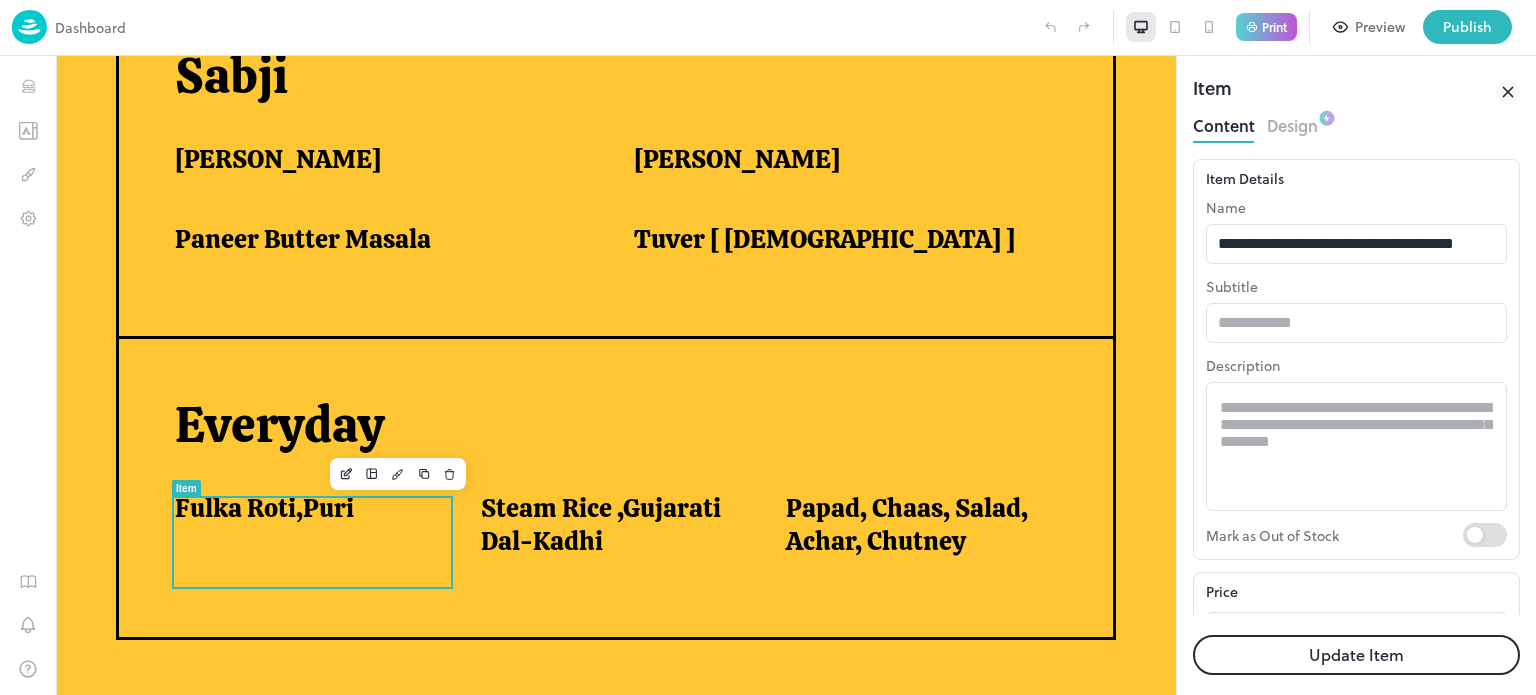click on "Update Item" at bounding box center (1356, 655) 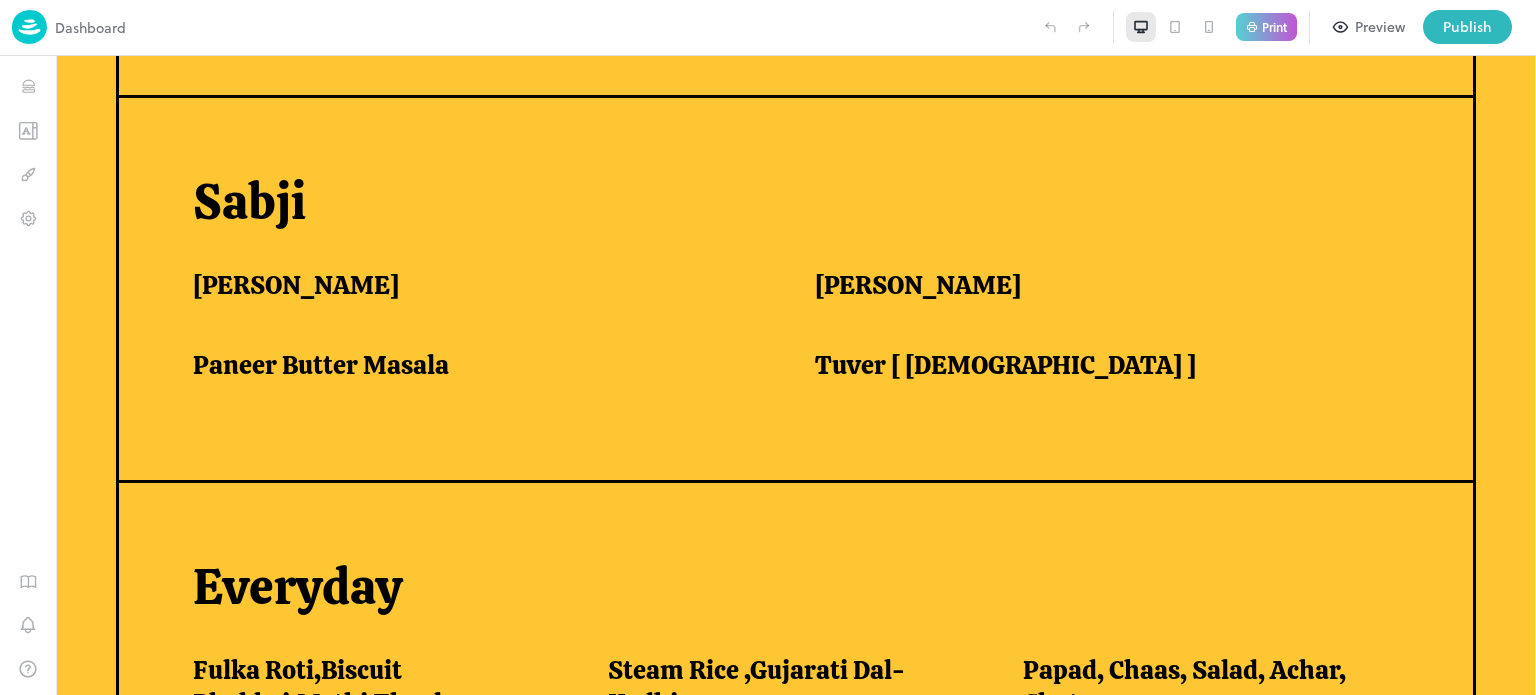 scroll, scrollTop: 1511, scrollLeft: 0, axis: vertical 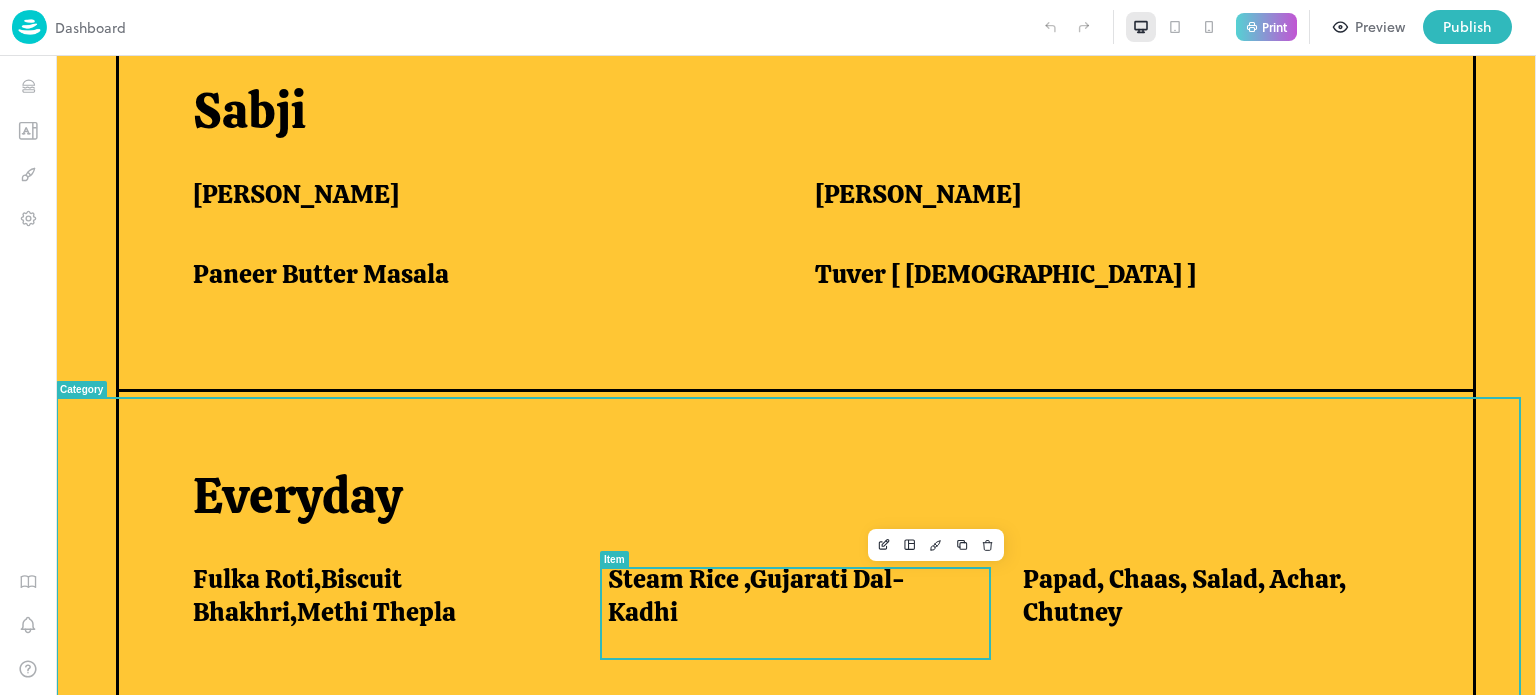 click on "Steam Rice ,Gujarati Dal-Kadhi" at bounding box center (791, 595) 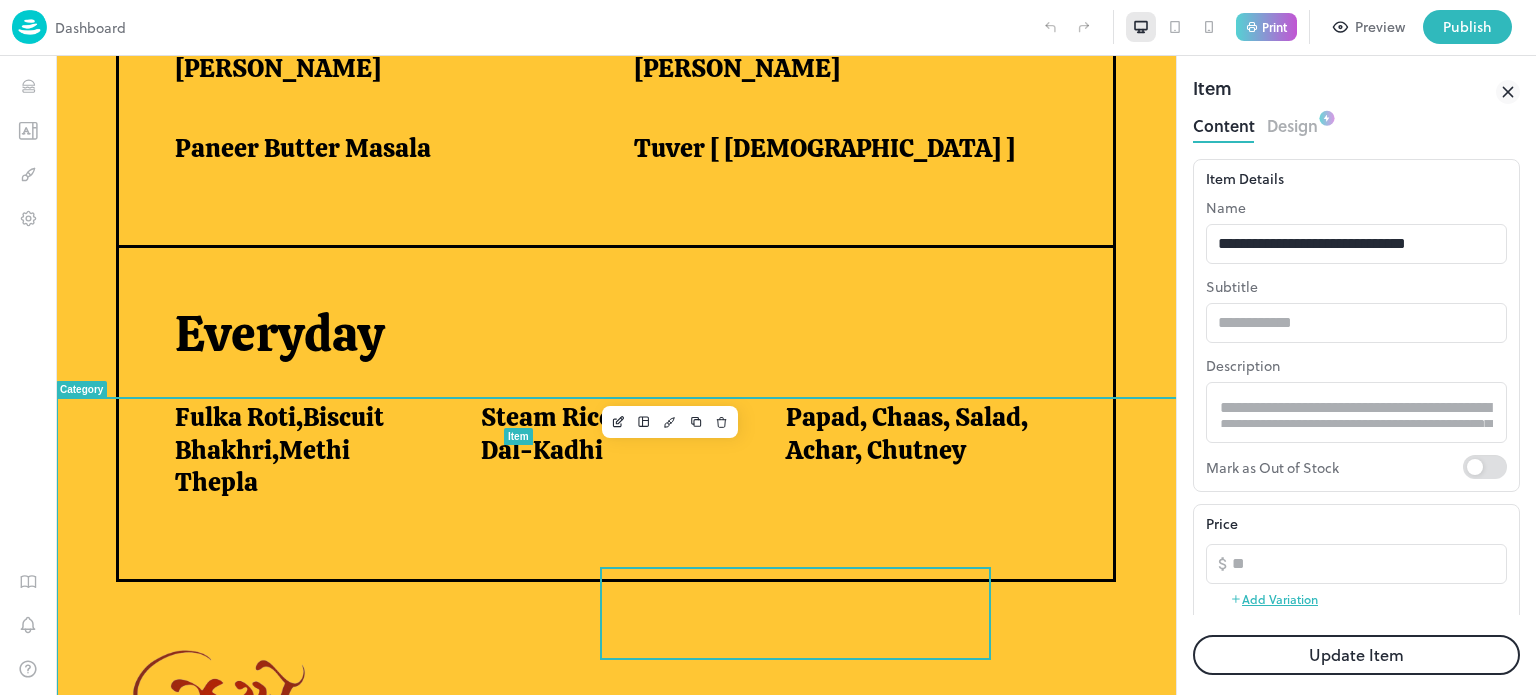 scroll, scrollTop: 1420, scrollLeft: 0, axis: vertical 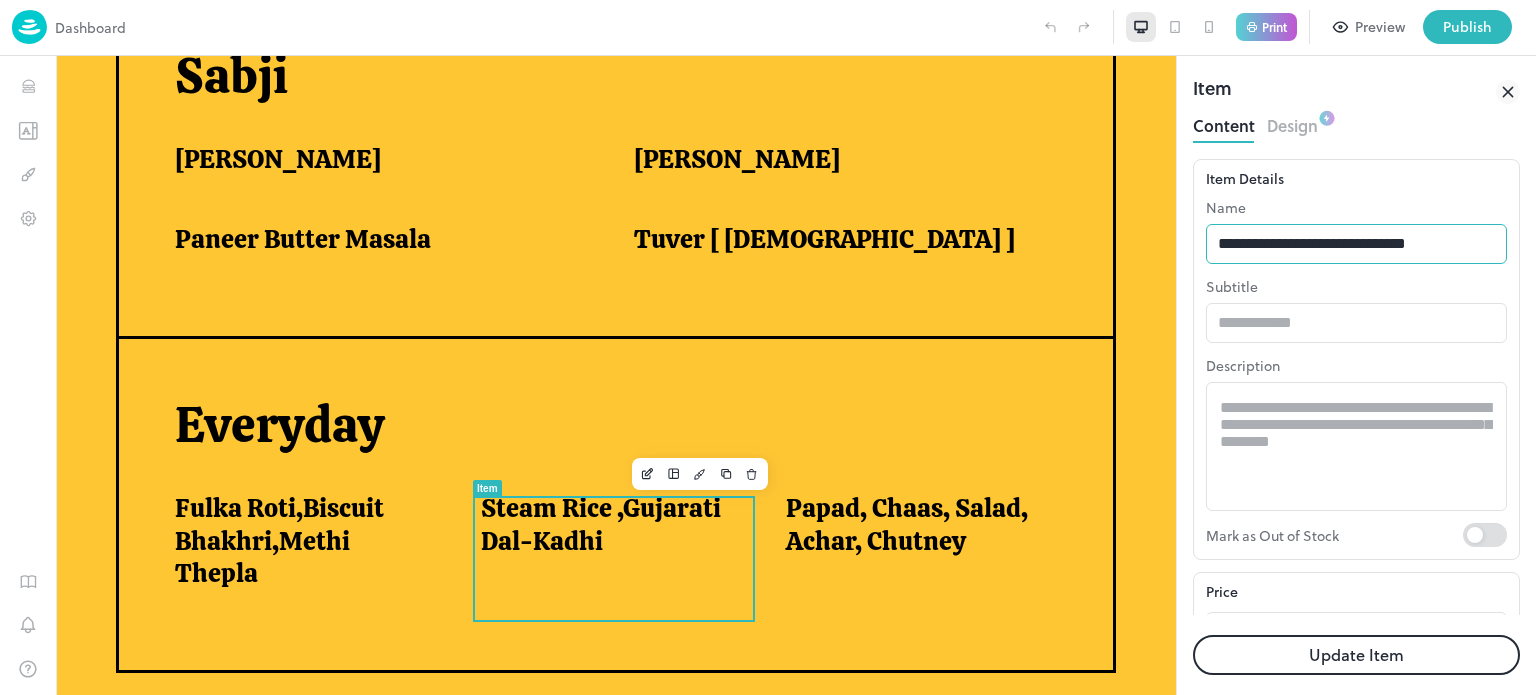 click on "**********" at bounding box center (1356, 244) 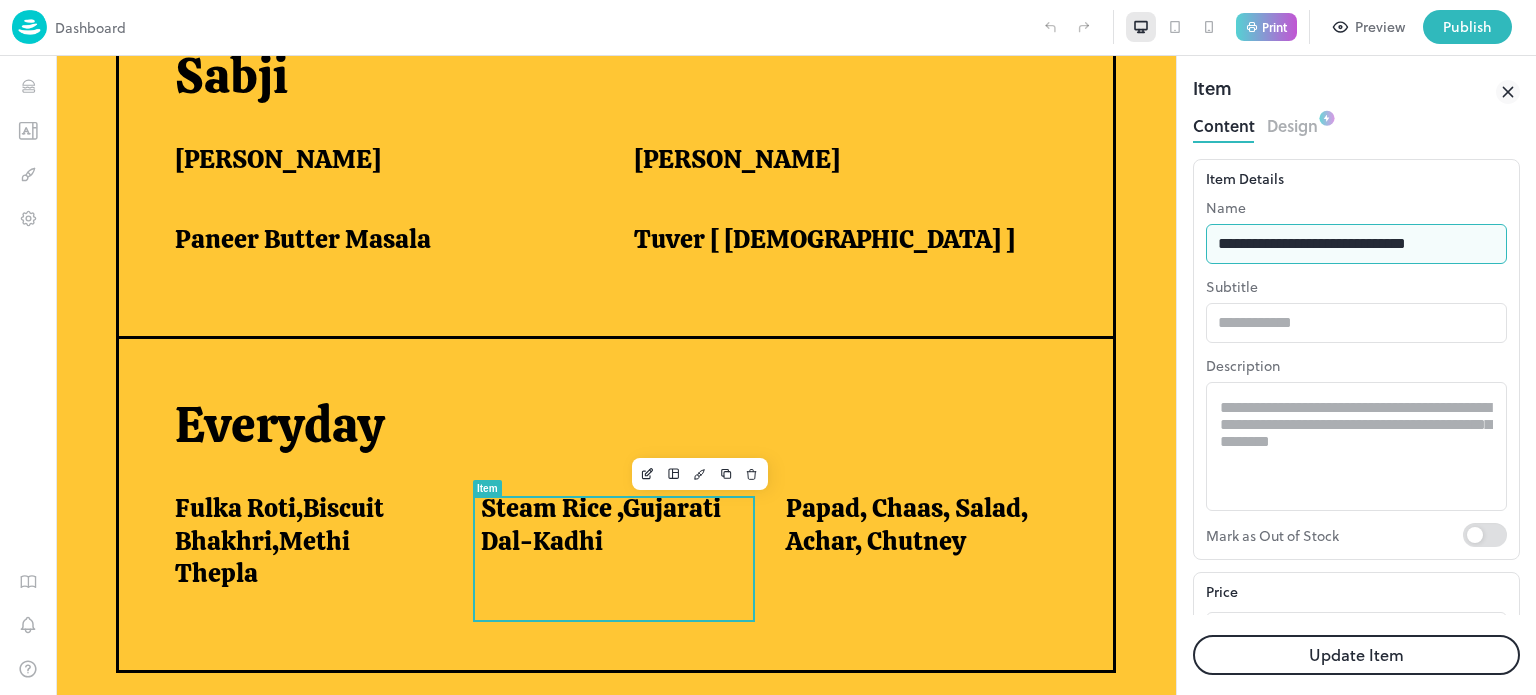 type on "**********" 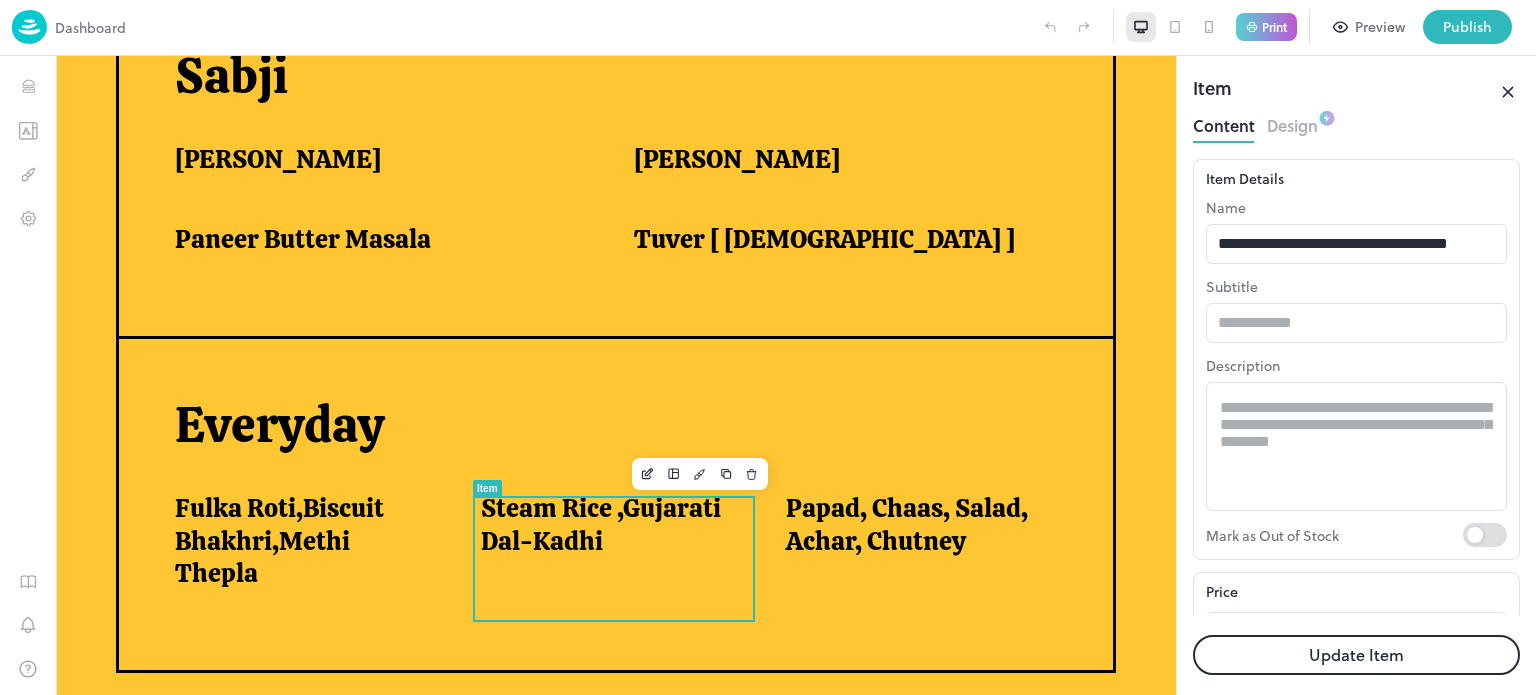 click on "Update Item" at bounding box center (1356, 655) 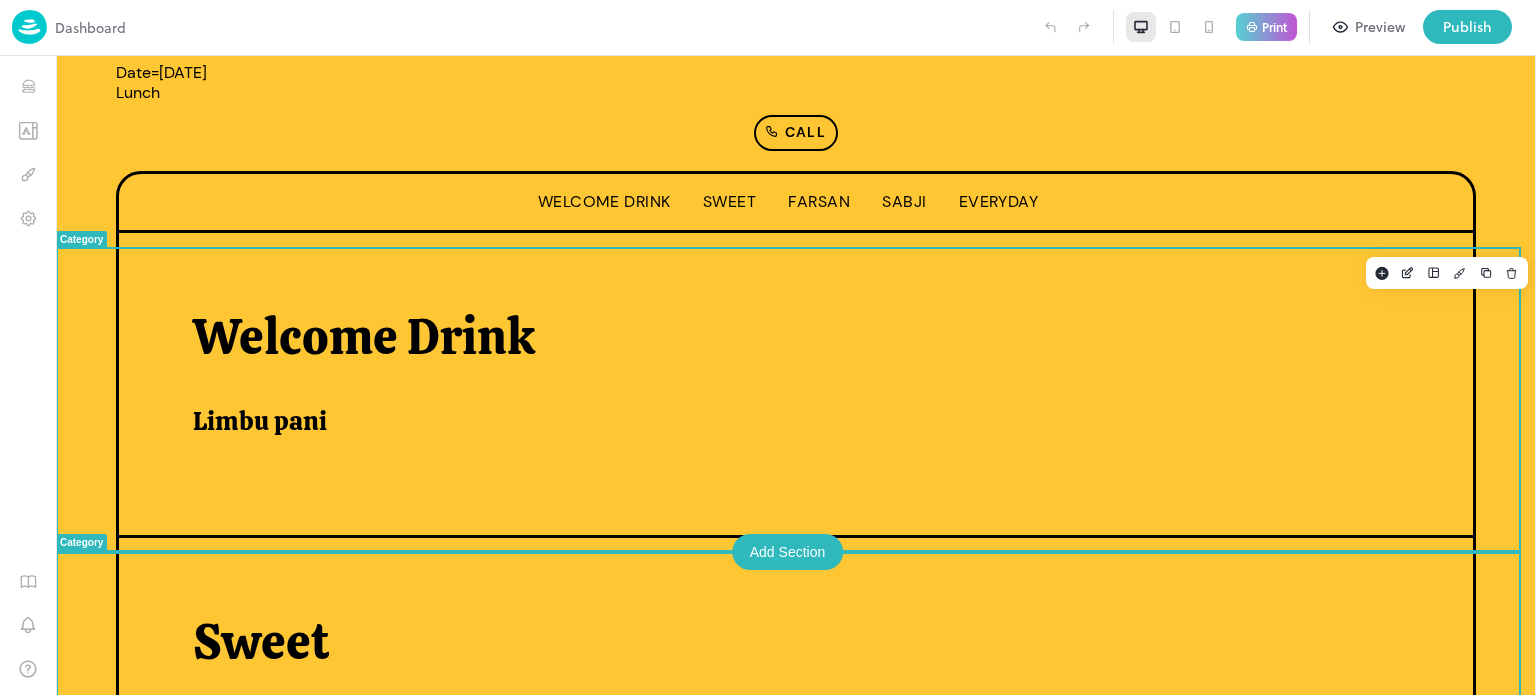 scroll, scrollTop: 260, scrollLeft: 0, axis: vertical 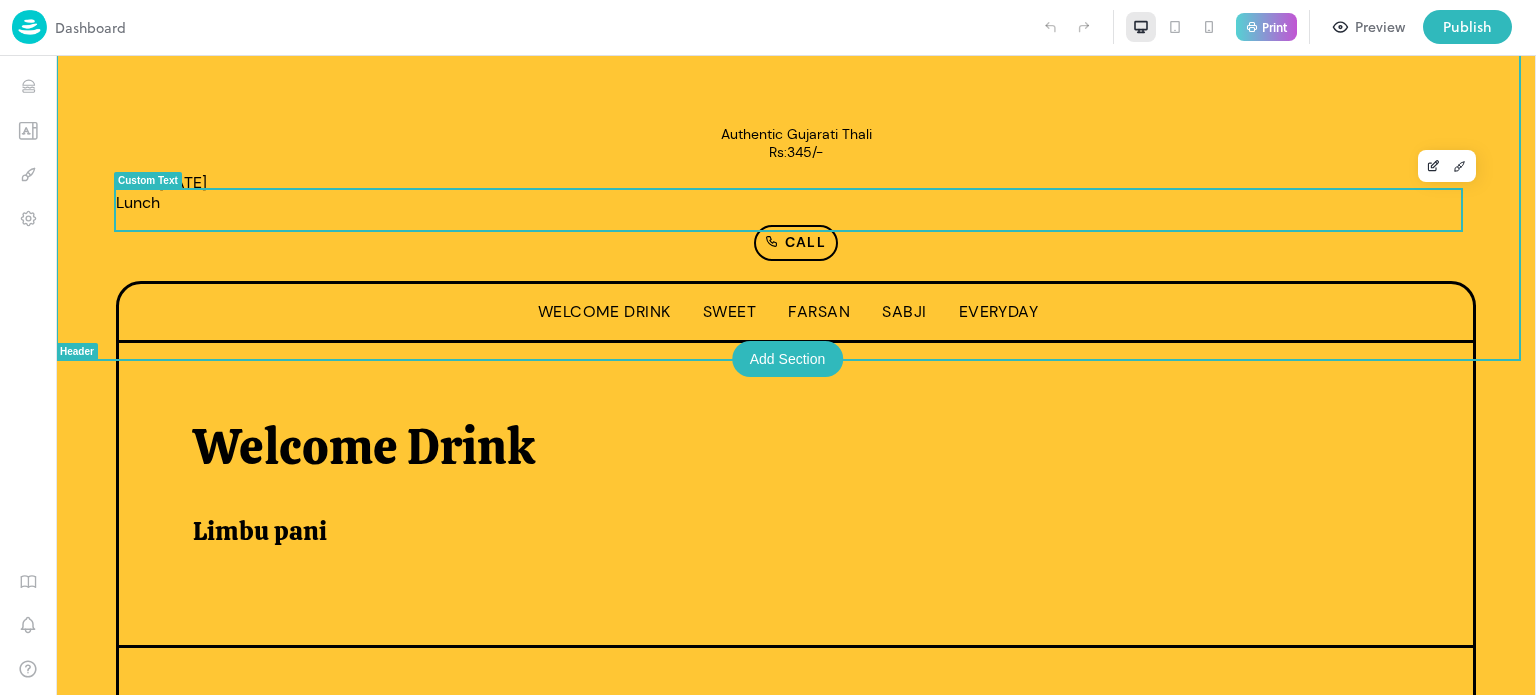 click on "Date=[DATE]
Lunch" at bounding box center (796, 193) 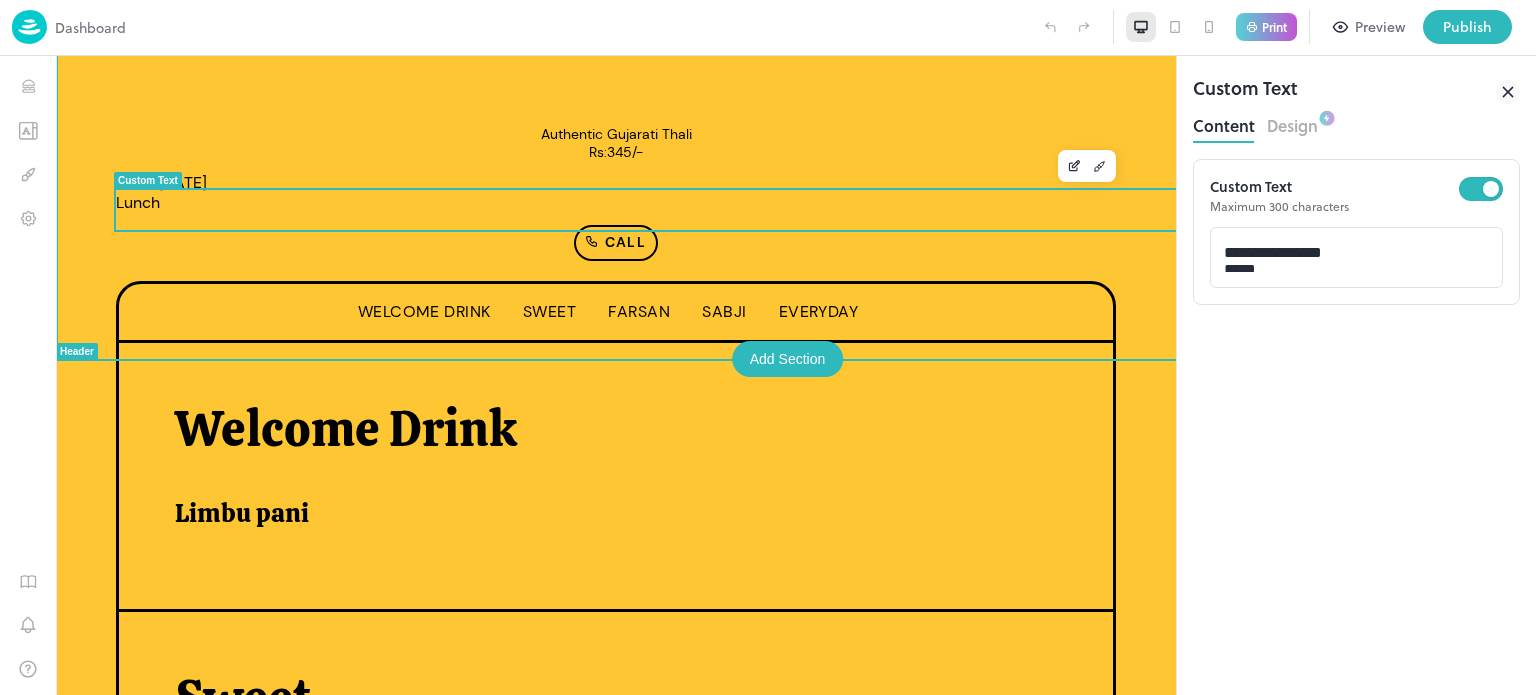 scroll, scrollTop: 0, scrollLeft: 0, axis: both 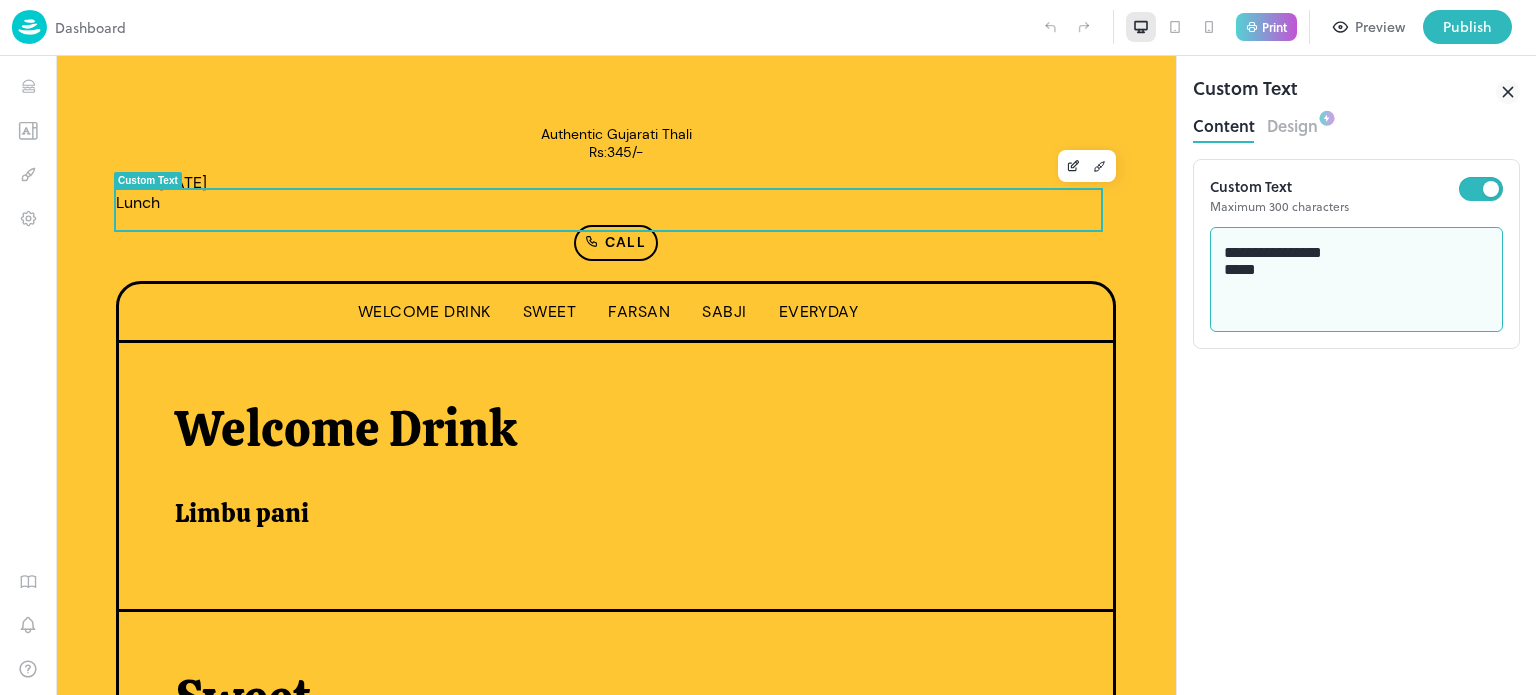 click on "**********" at bounding box center (1357, 280) 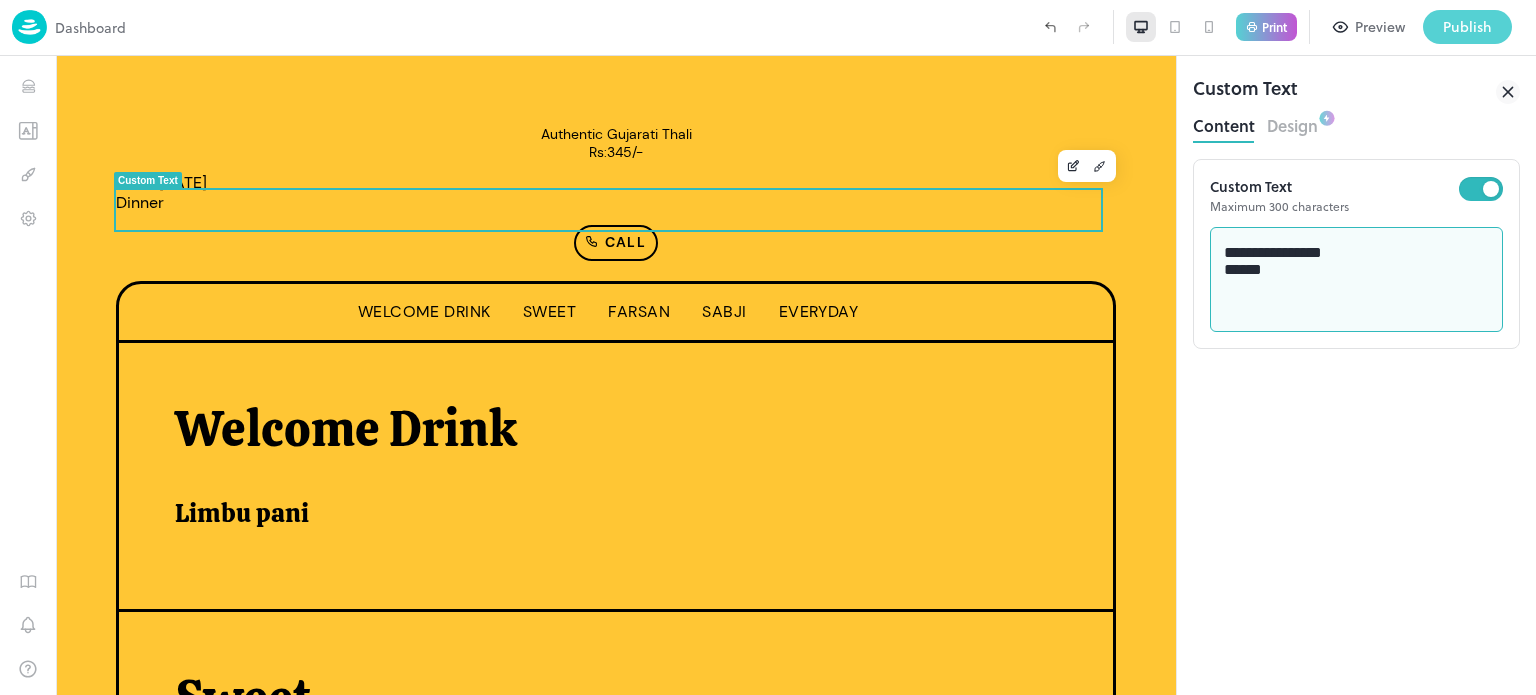 type on "**********" 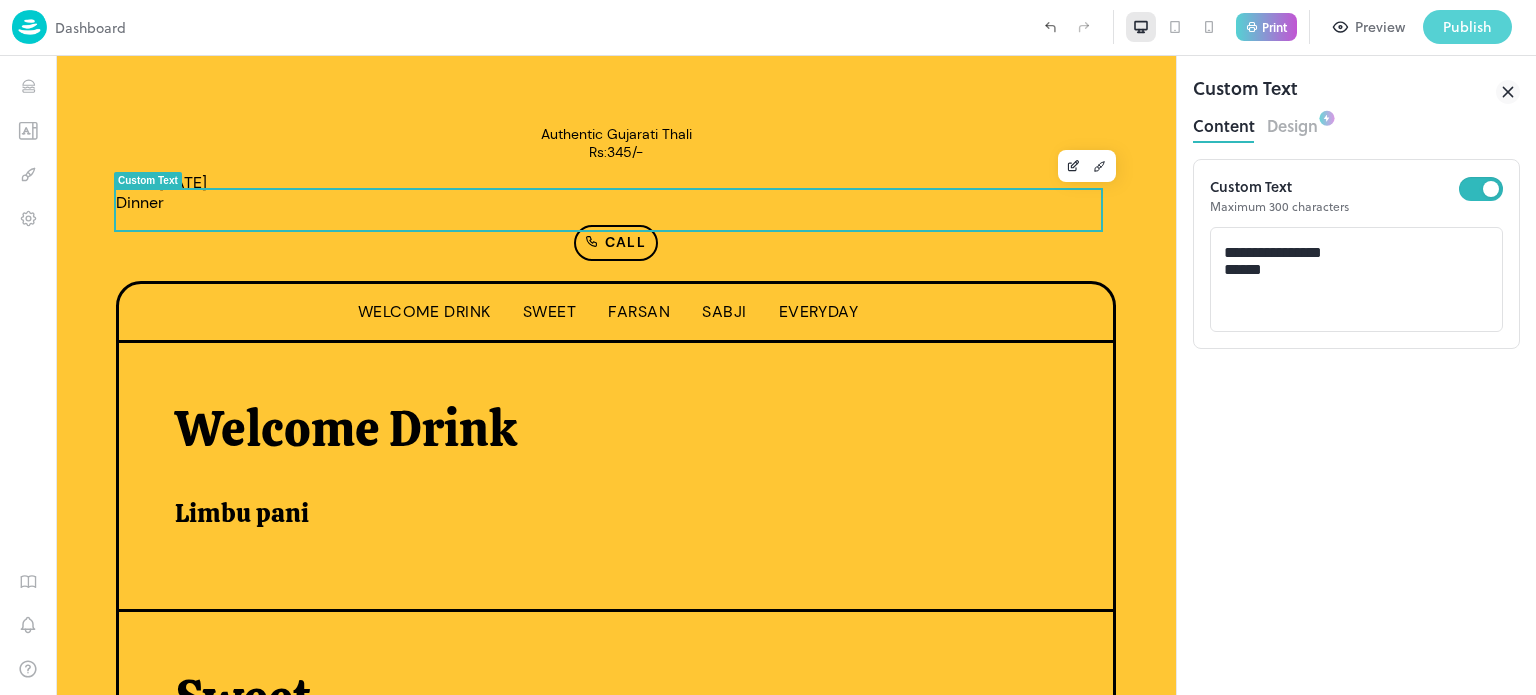click on "Publish" at bounding box center (1467, 27) 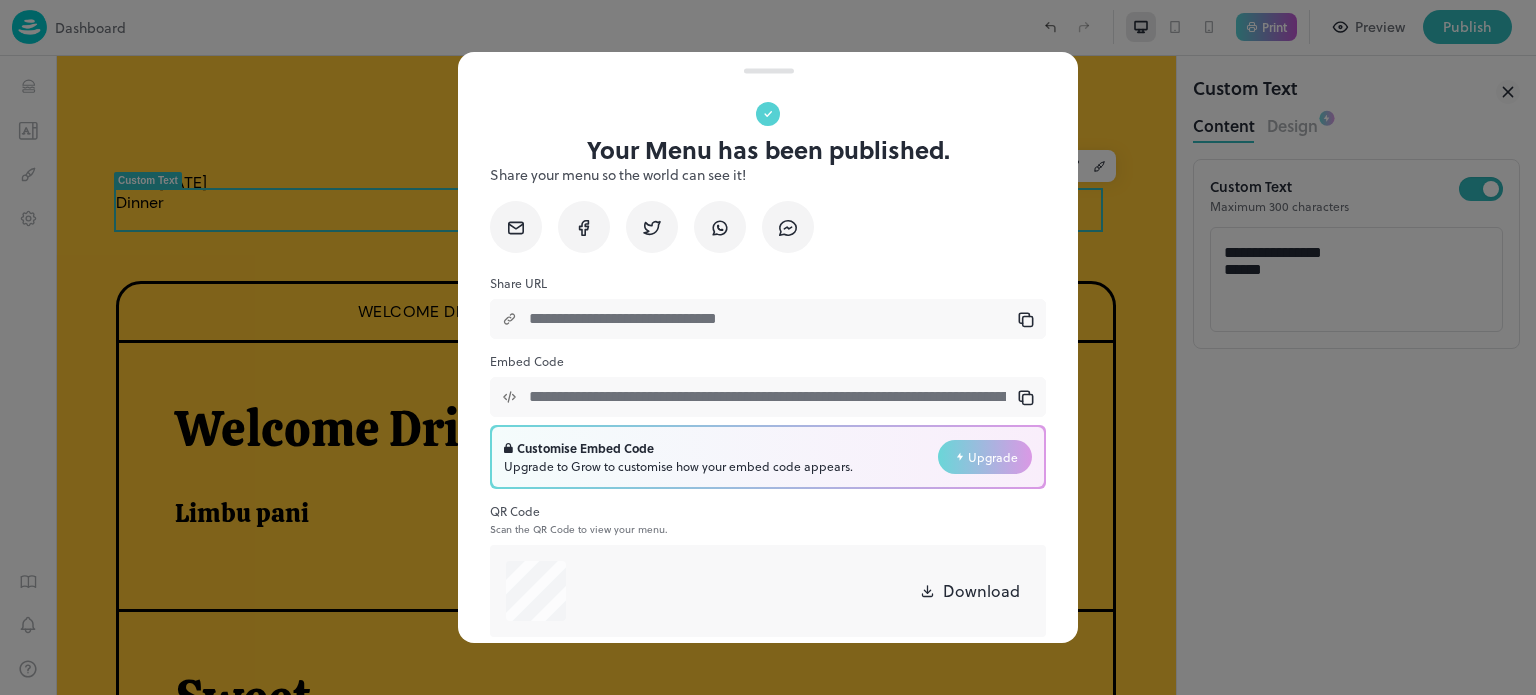 click on "Download" at bounding box center (981, 591) 